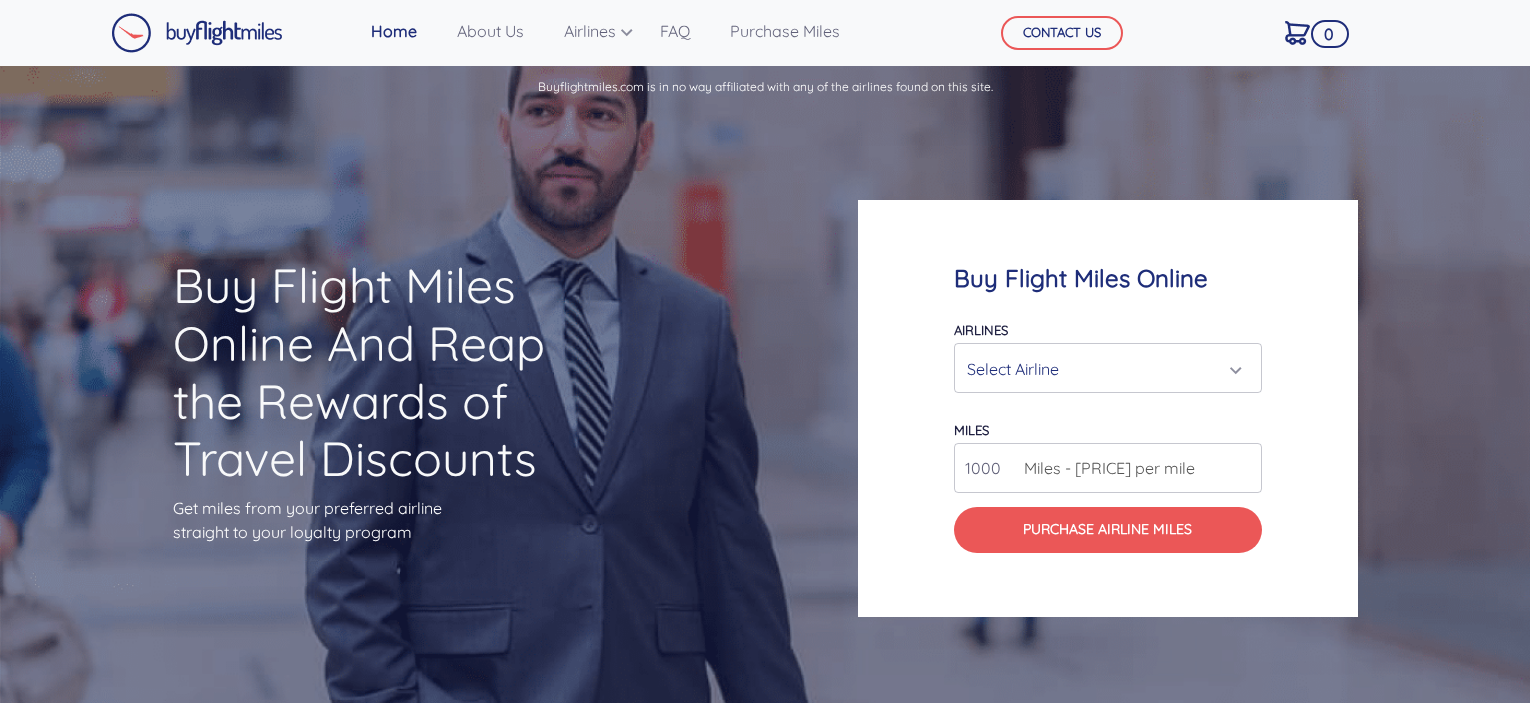 scroll, scrollTop: 0, scrollLeft: 0, axis: both 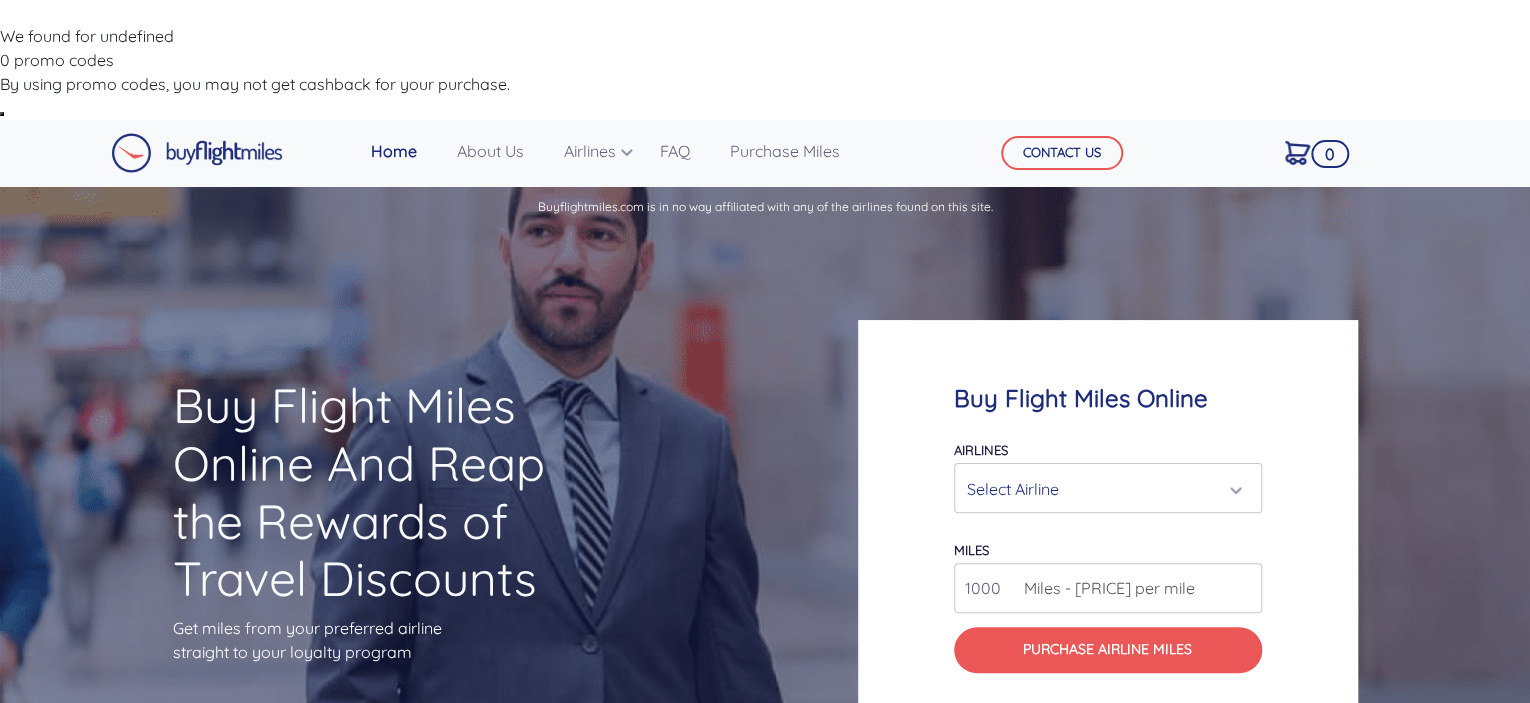 click on "Select Airline" at bounding box center [1108, 489] 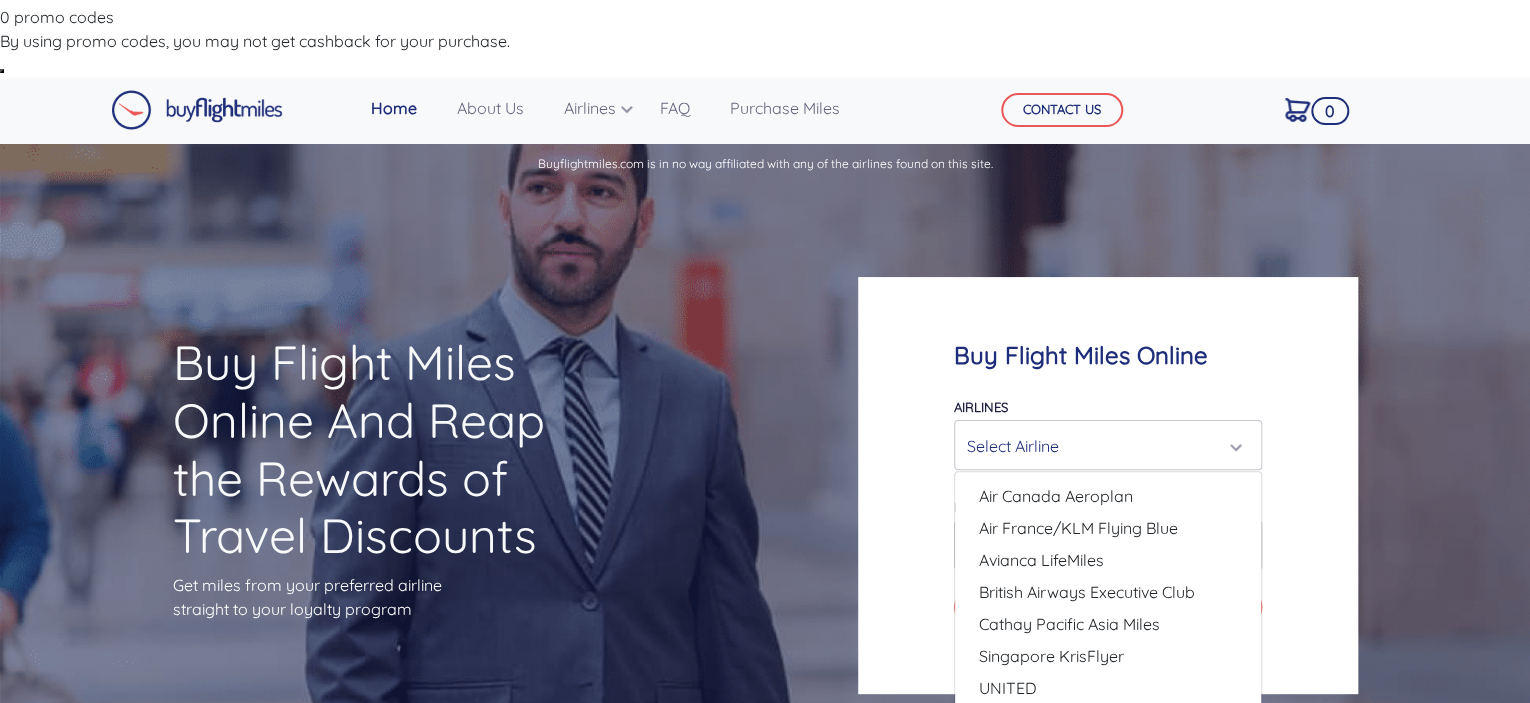 scroll, scrollTop: 0, scrollLeft: 0, axis: both 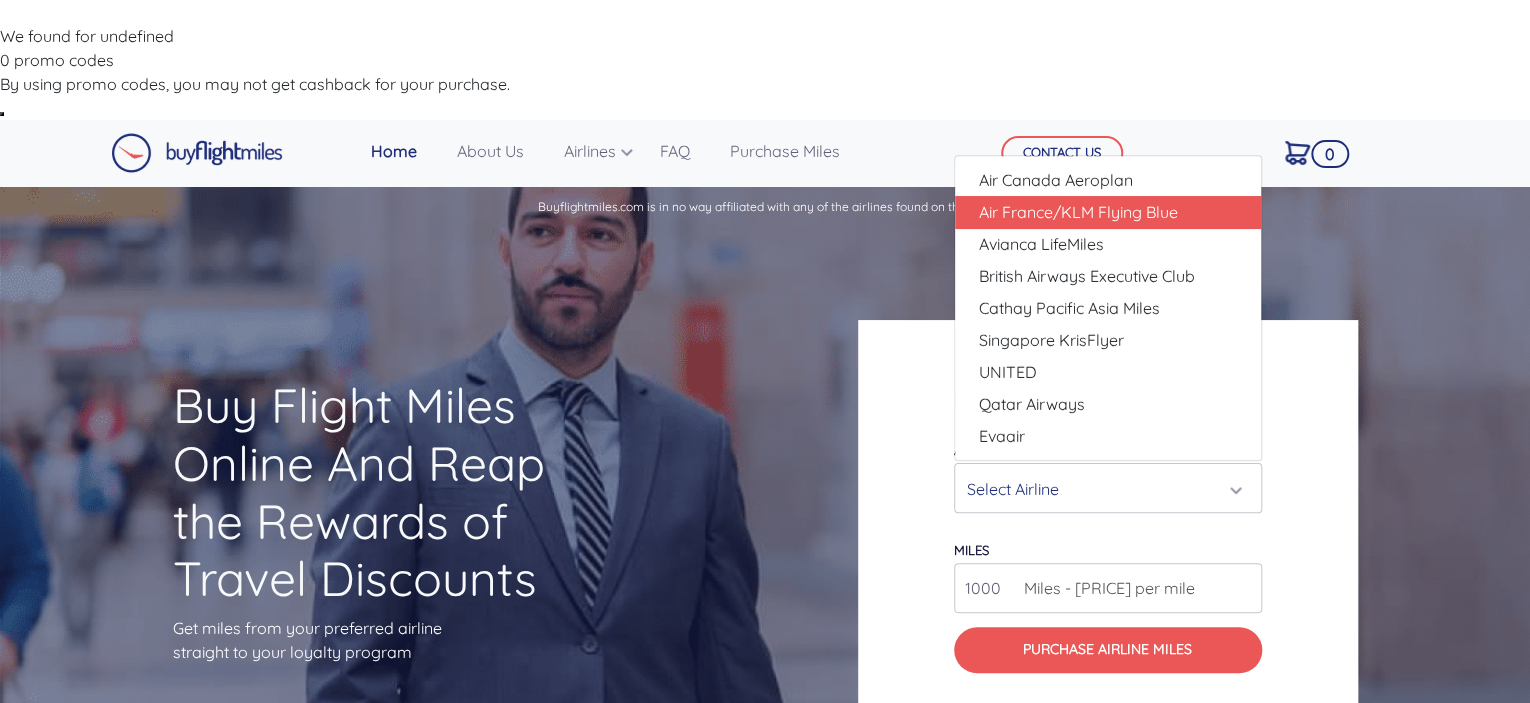click on "Air France/KLM Flying Blue" at bounding box center [1078, 212] 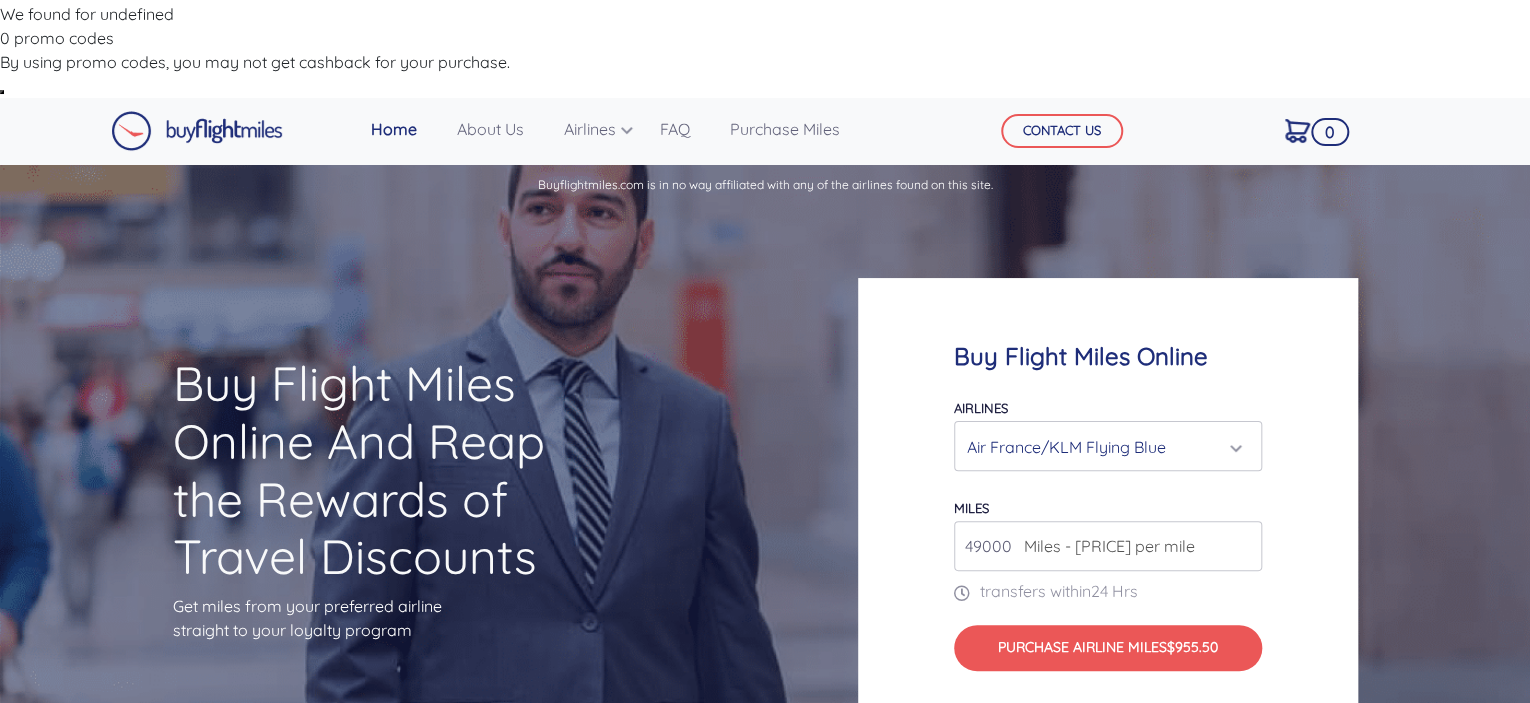 scroll, scrollTop: 0, scrollLeft: 0, axis: both 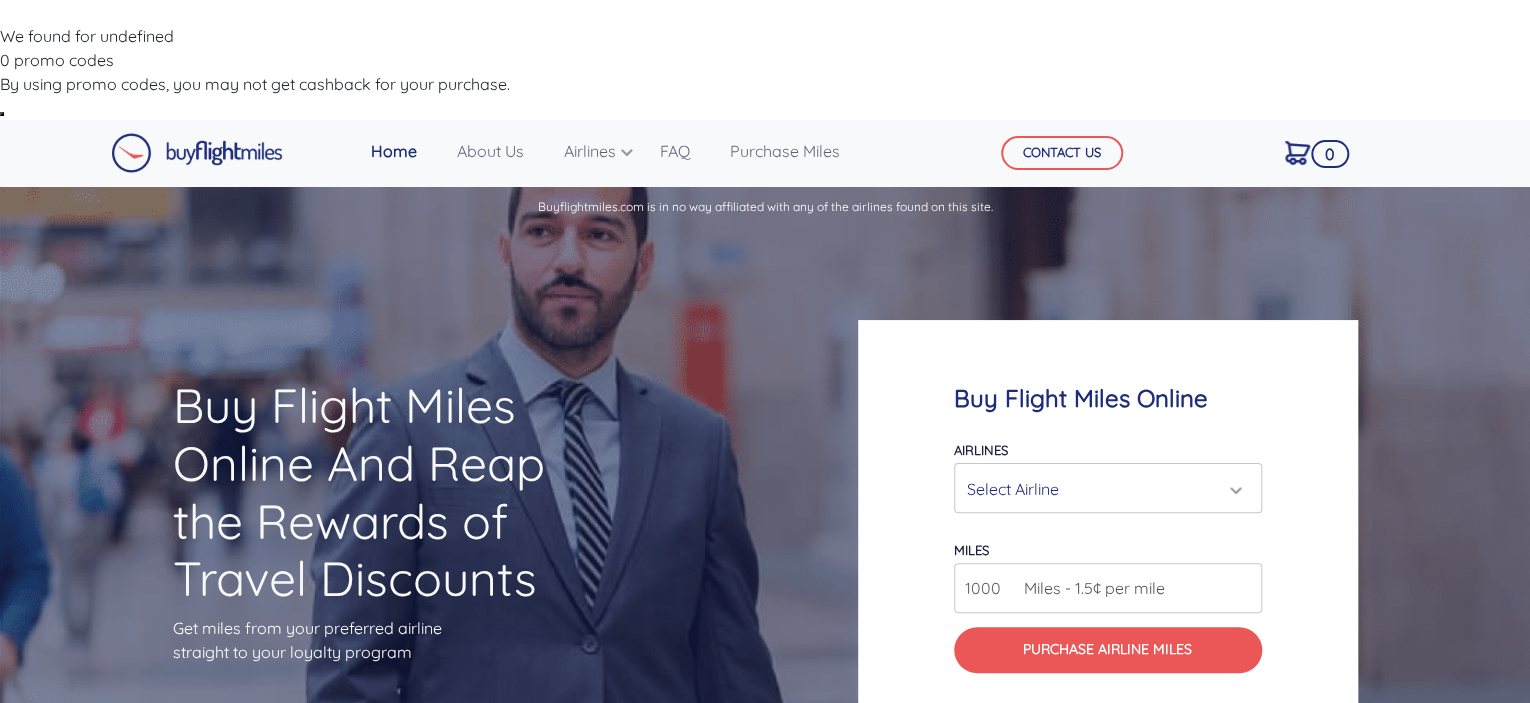click on "Miles - 1.5¢  per mile" at bounding box center [1089, 588] 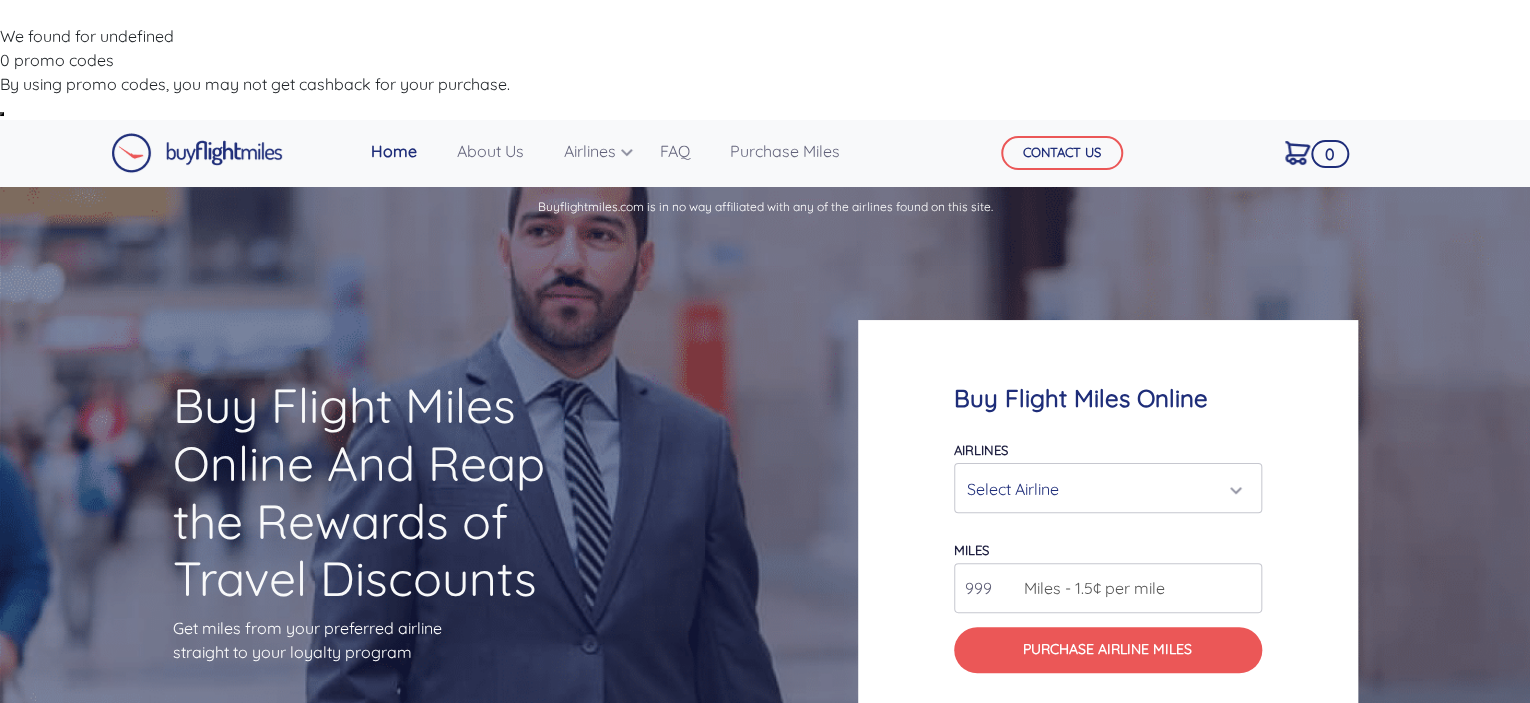 click on "999" at bounding box center (1108, 588) 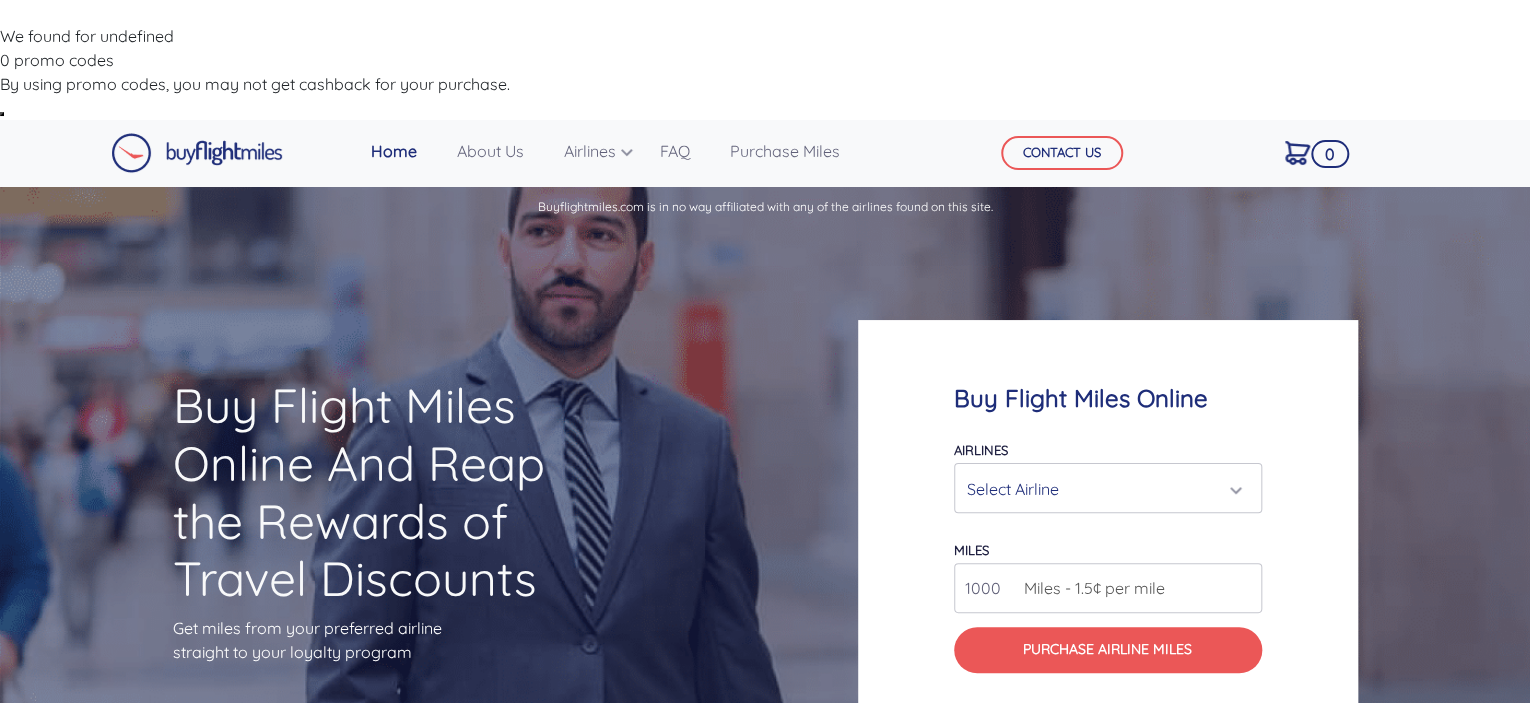 click on "1000" at bounding box center [1108, 588] 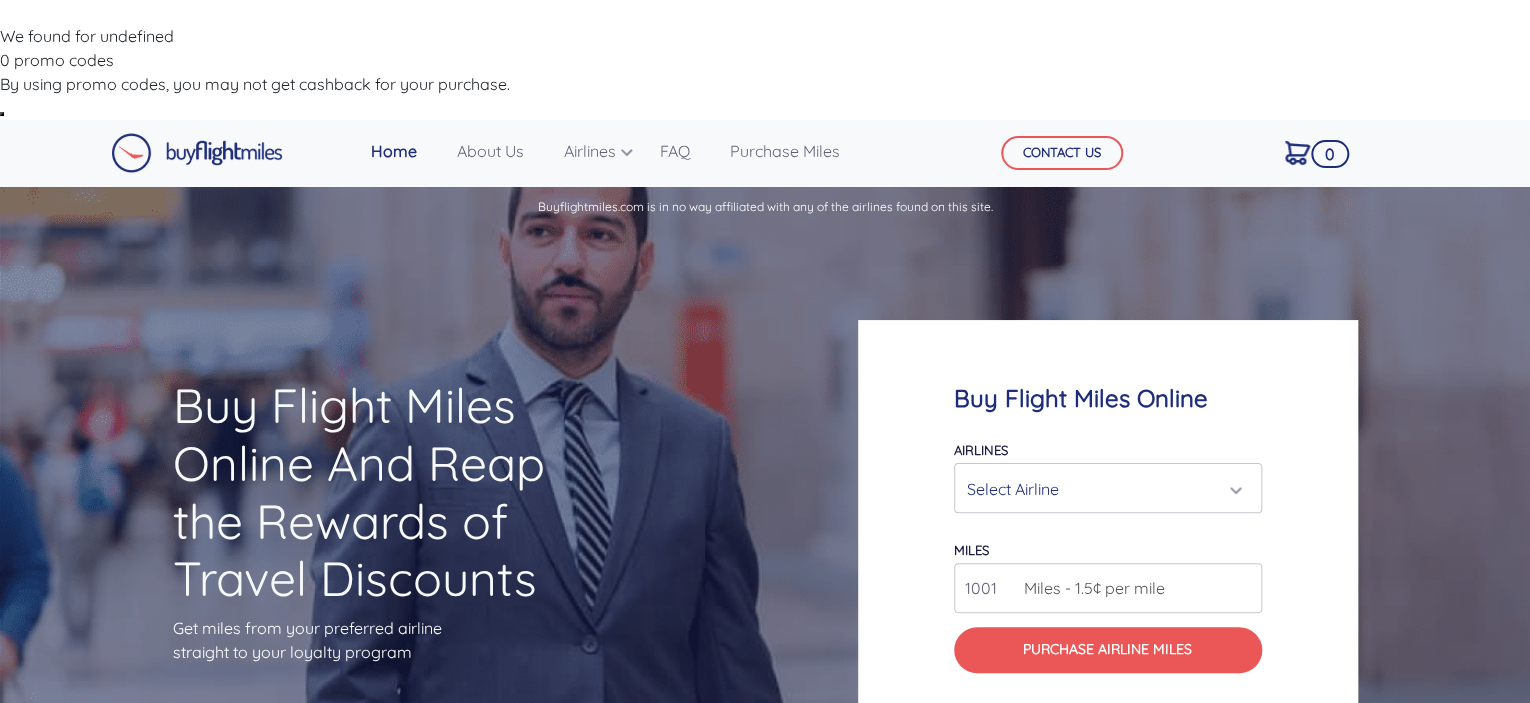 click on "1001" at bounding box center [1108, 588] 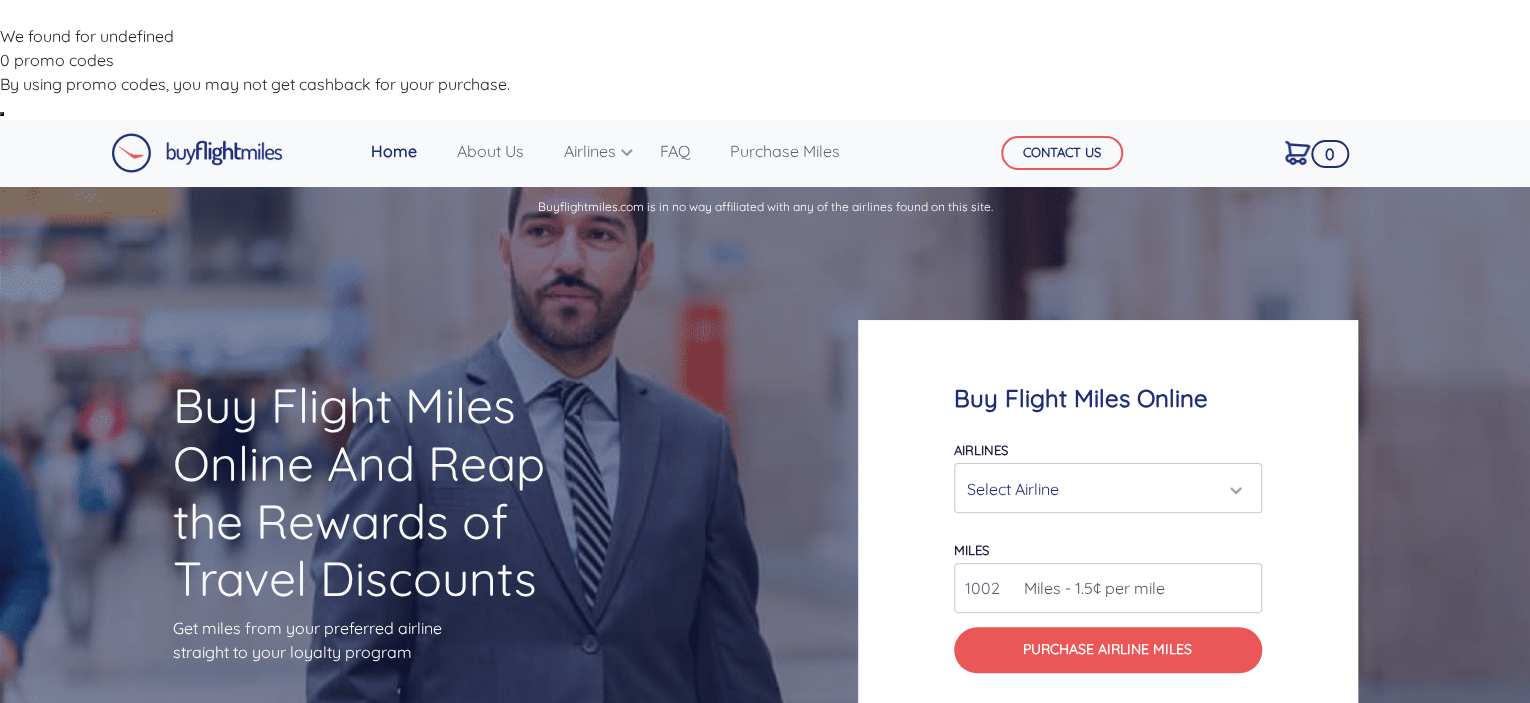 click on "1002" at bounding box center (1108, 588) 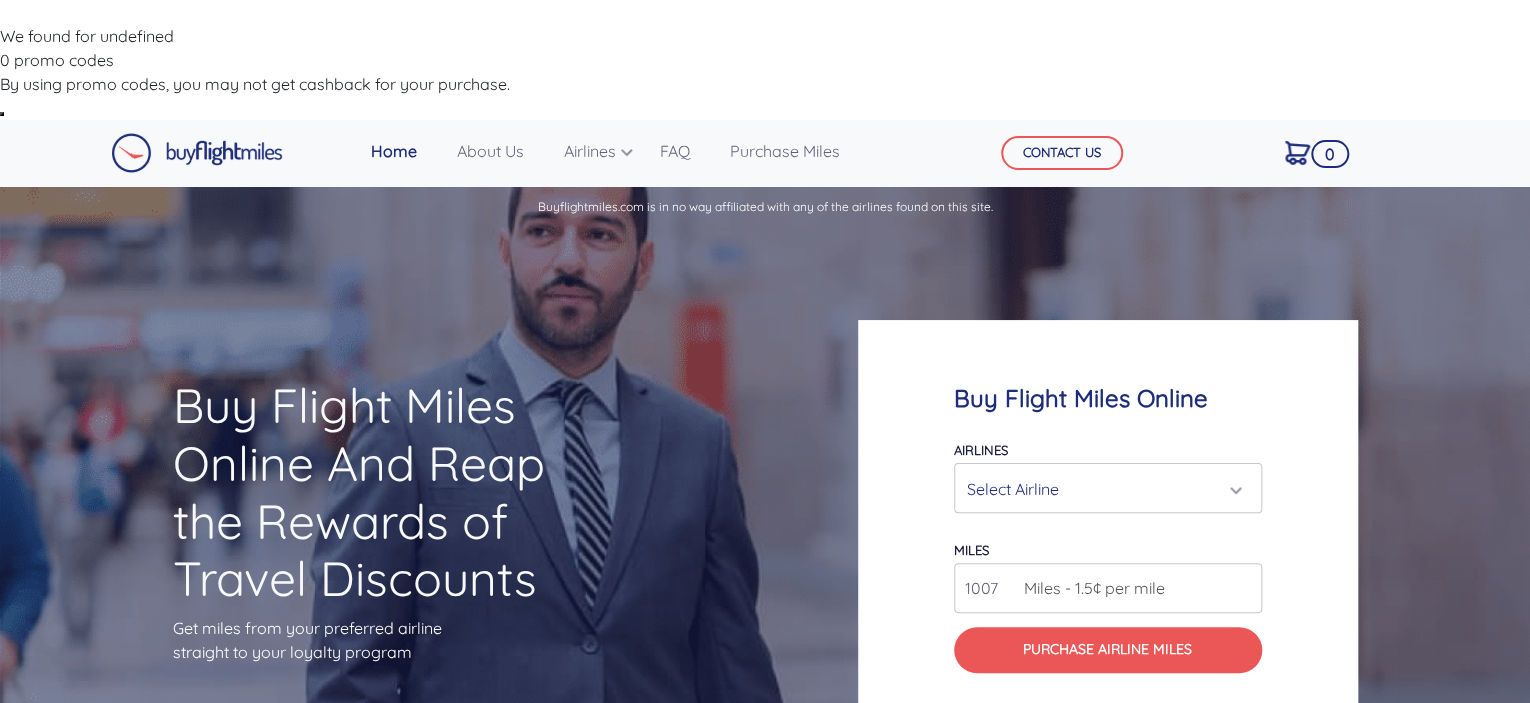 click on "1007" at bounding box center [1108, 588] 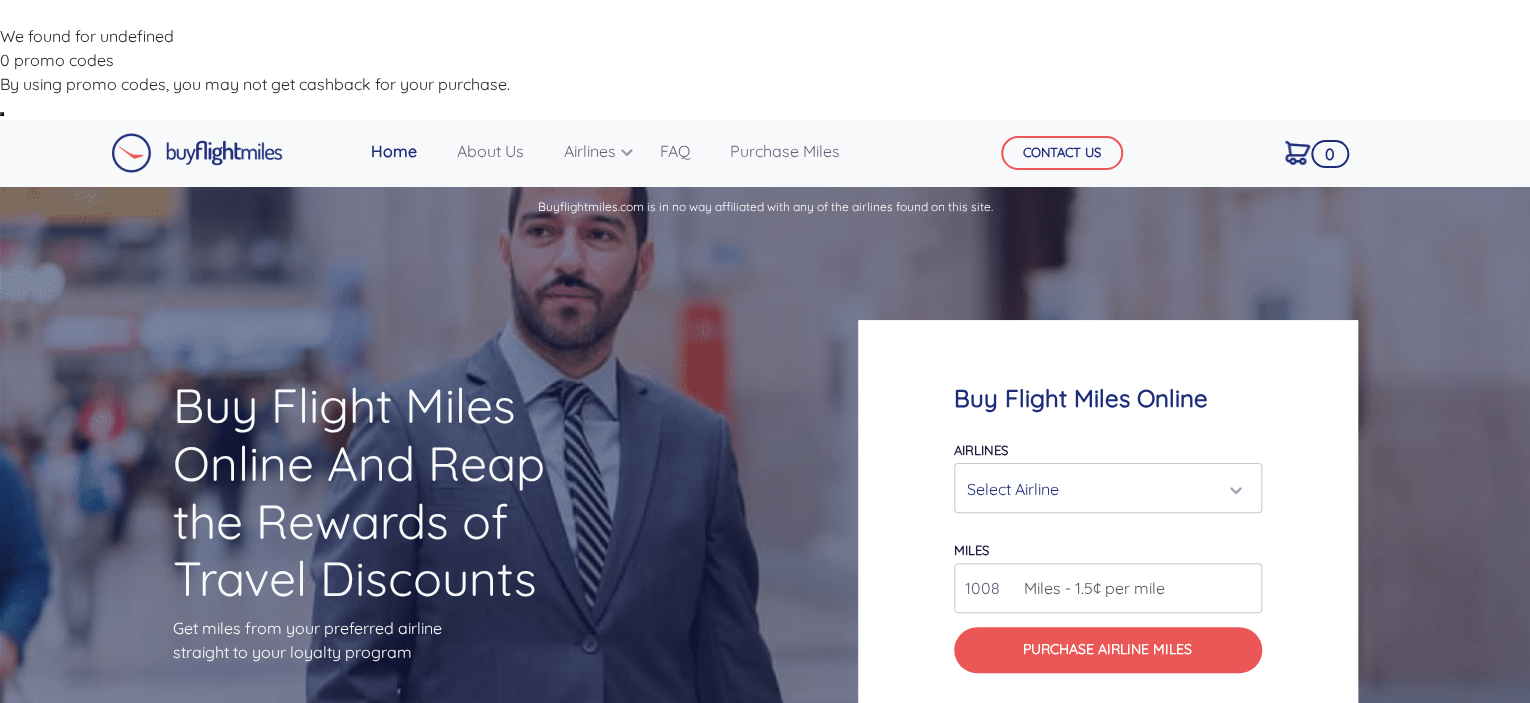 click on "1008" at bounding box center (1108, 588) 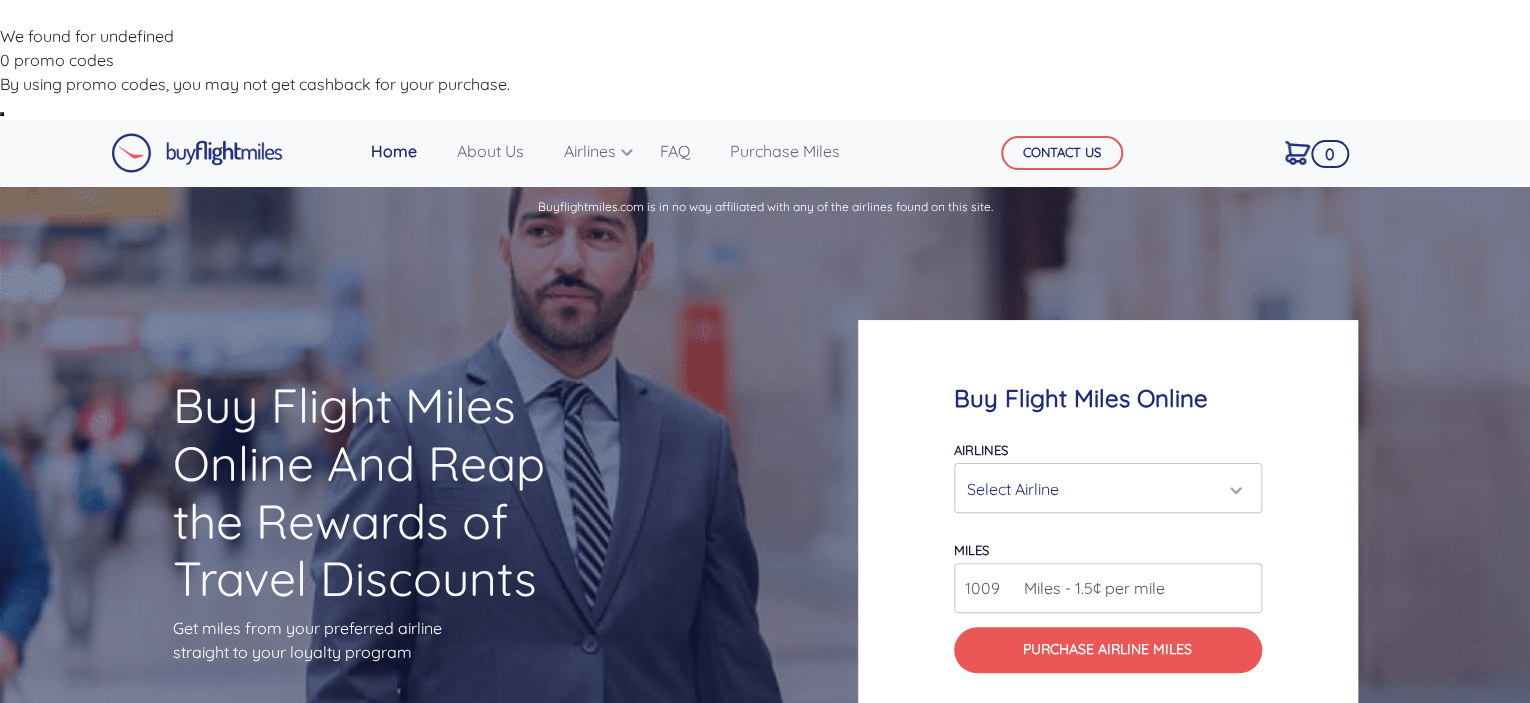 click on "1009" at bounding box center [1108, 588] 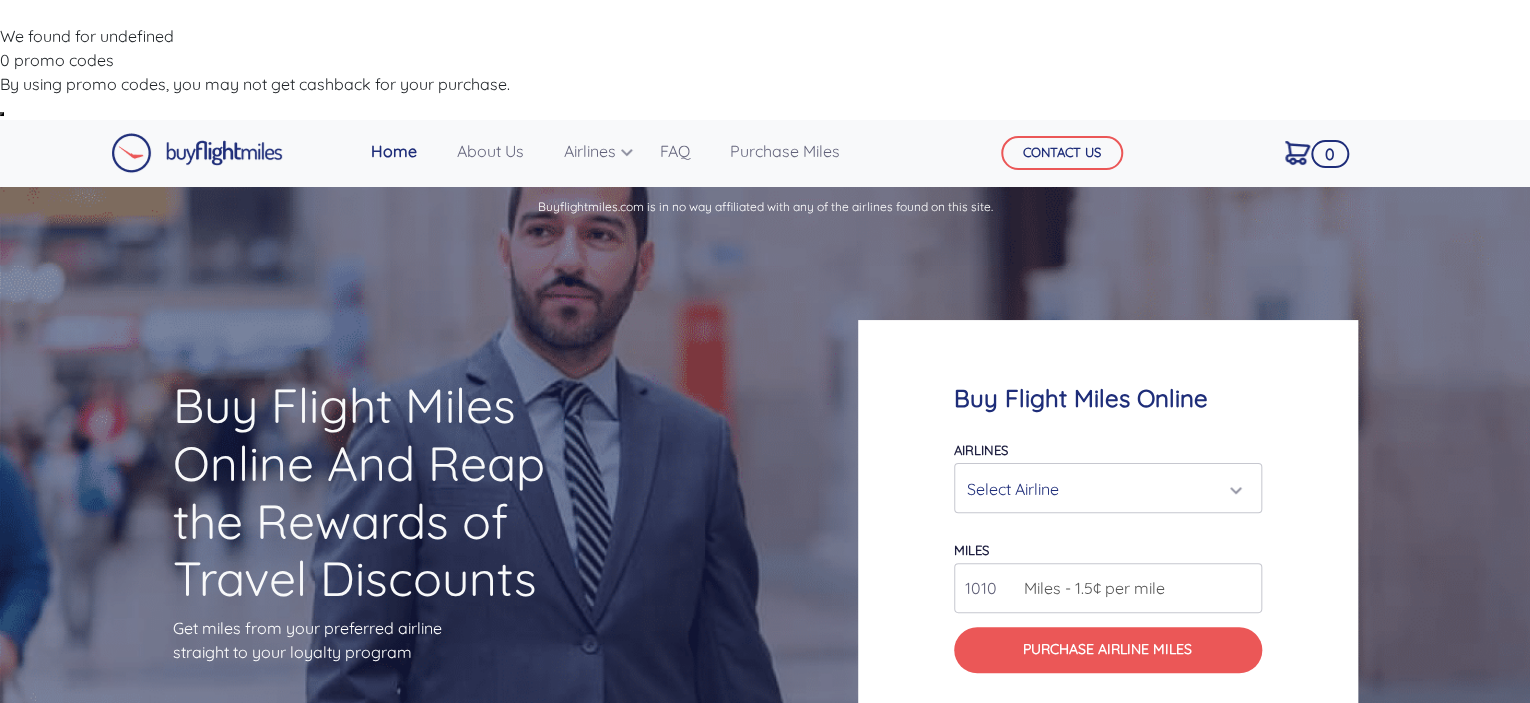 click on "1010" at bounding box center (1108, 588) 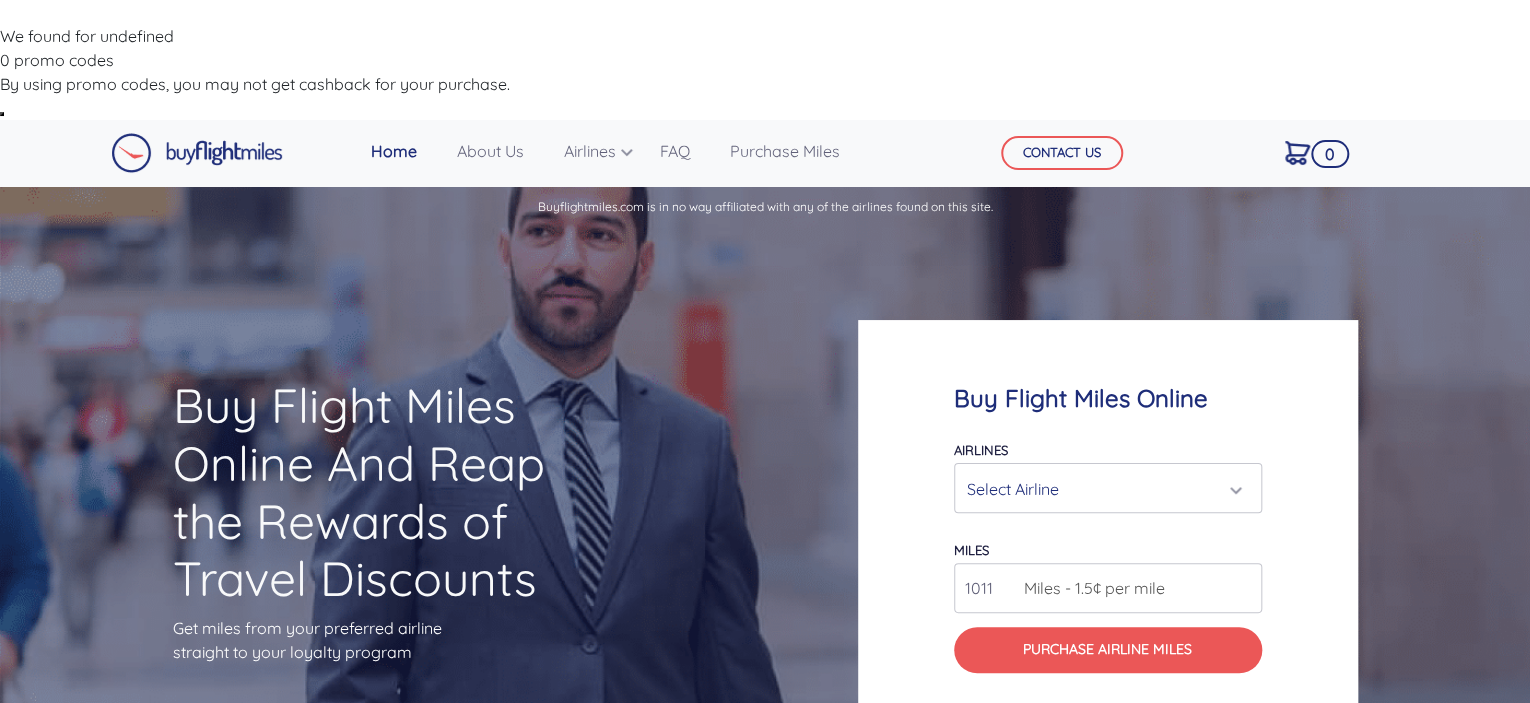 click on "1011" at bounding box center (1108, 588) 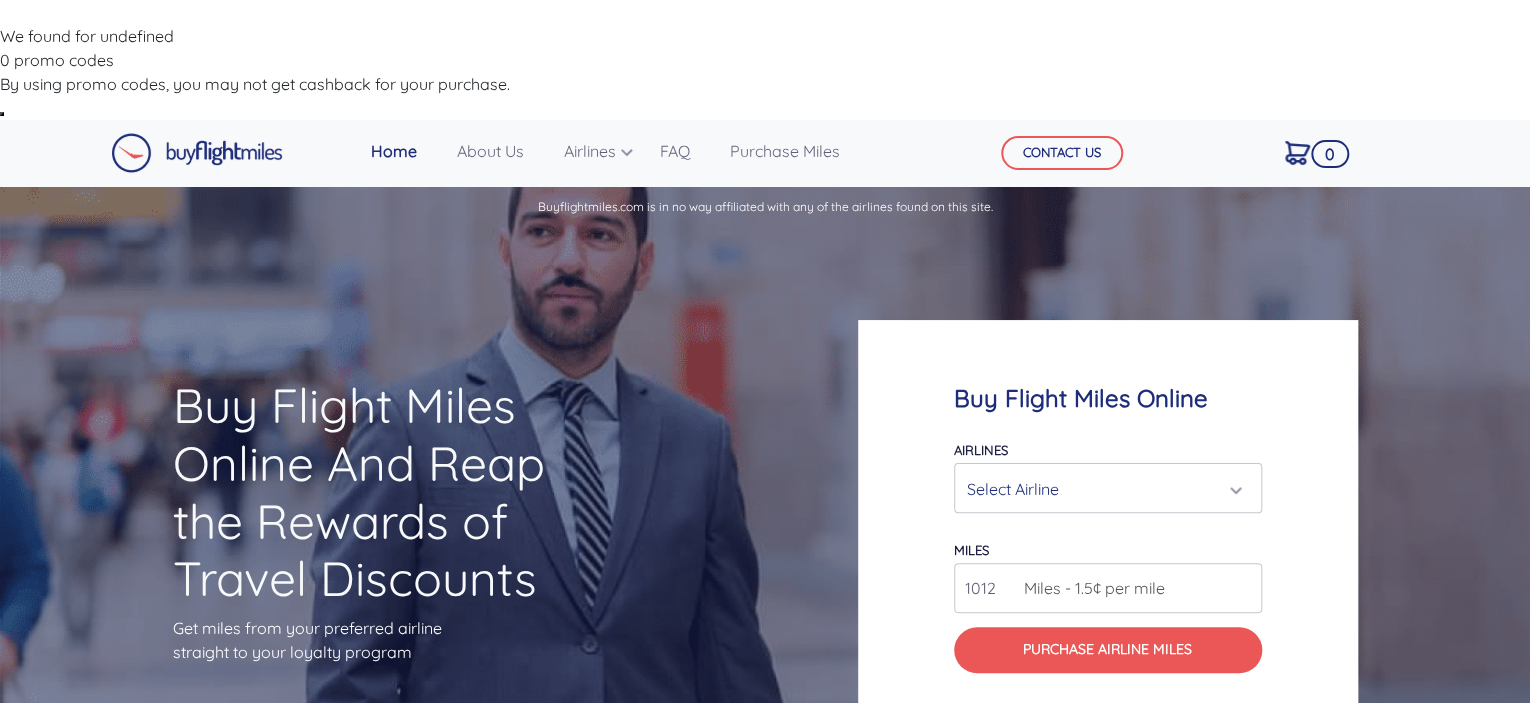 click on "1012" at bounding box center (1108, 588) 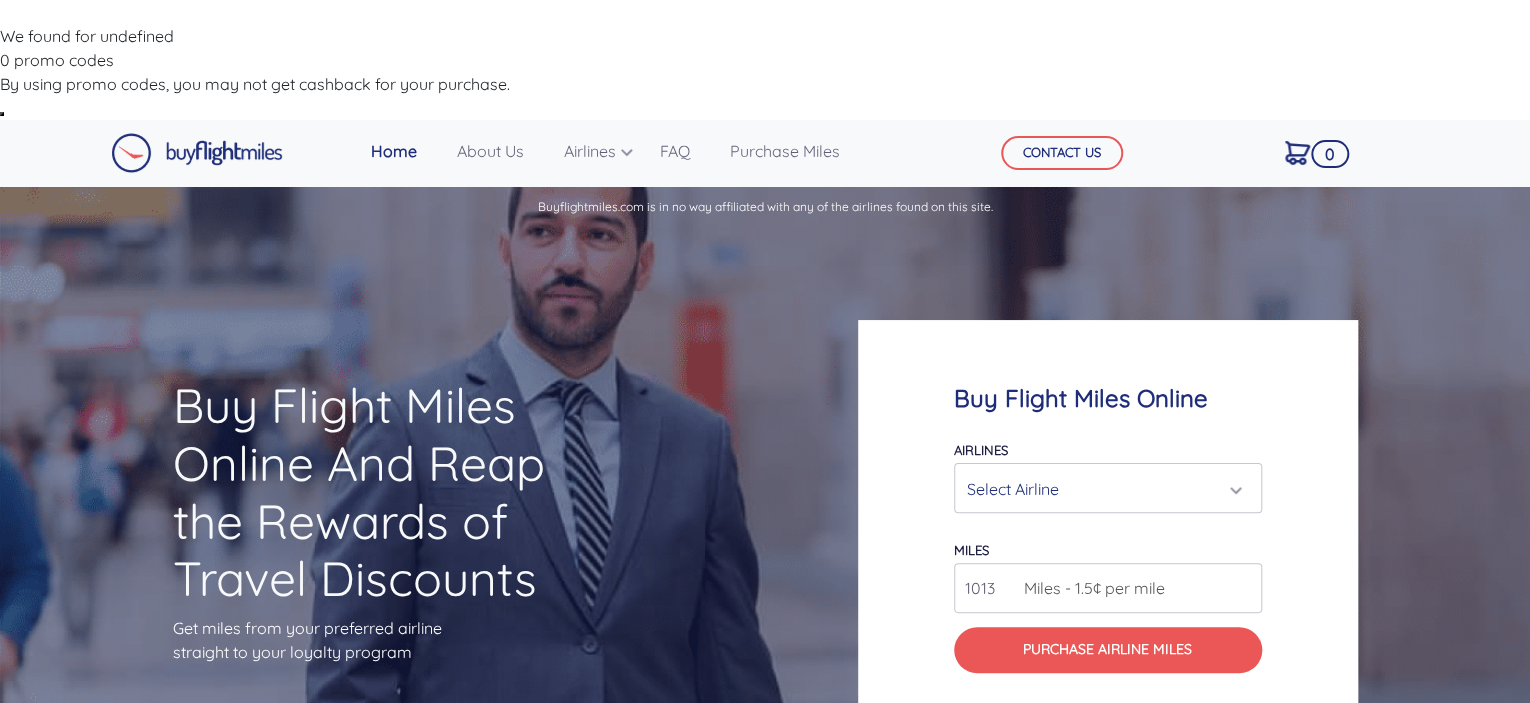 type on "1013" 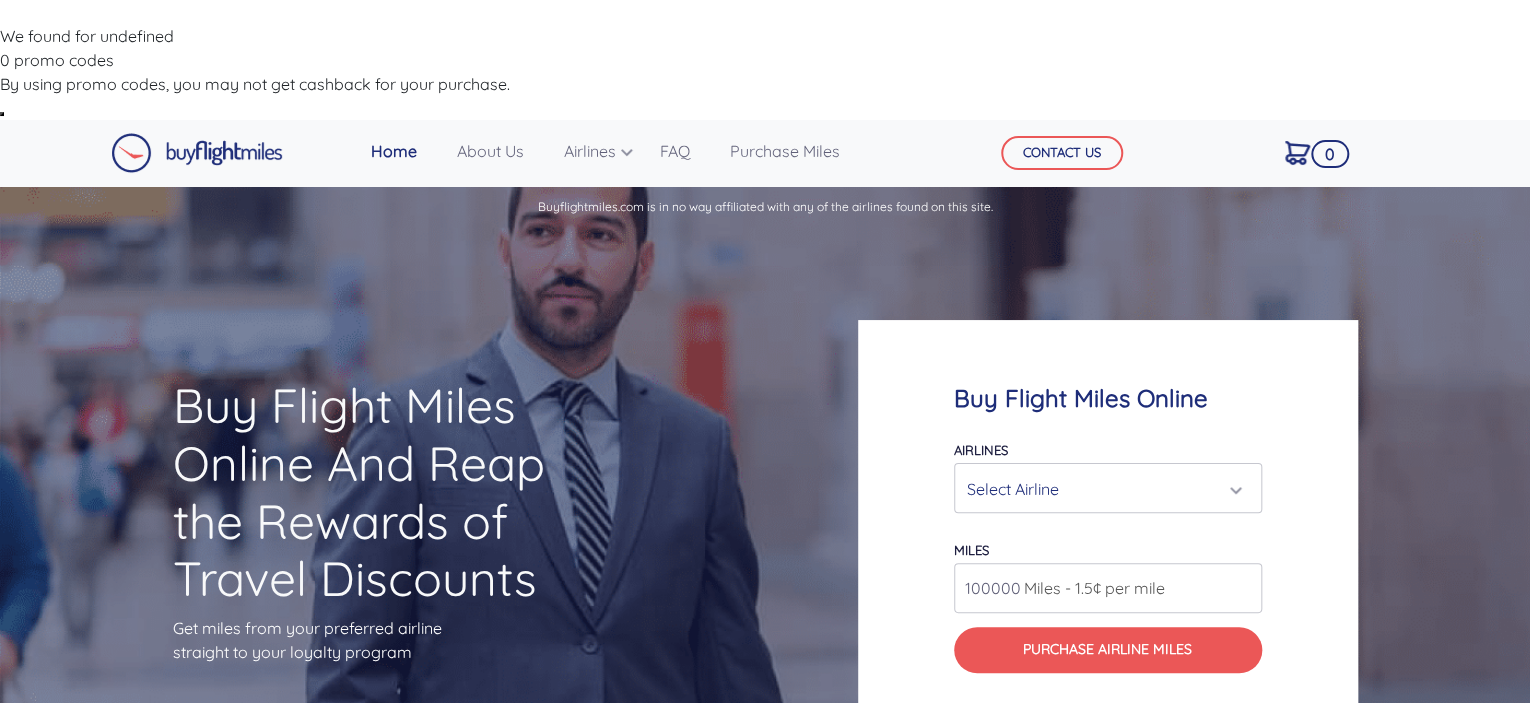type on "100000" 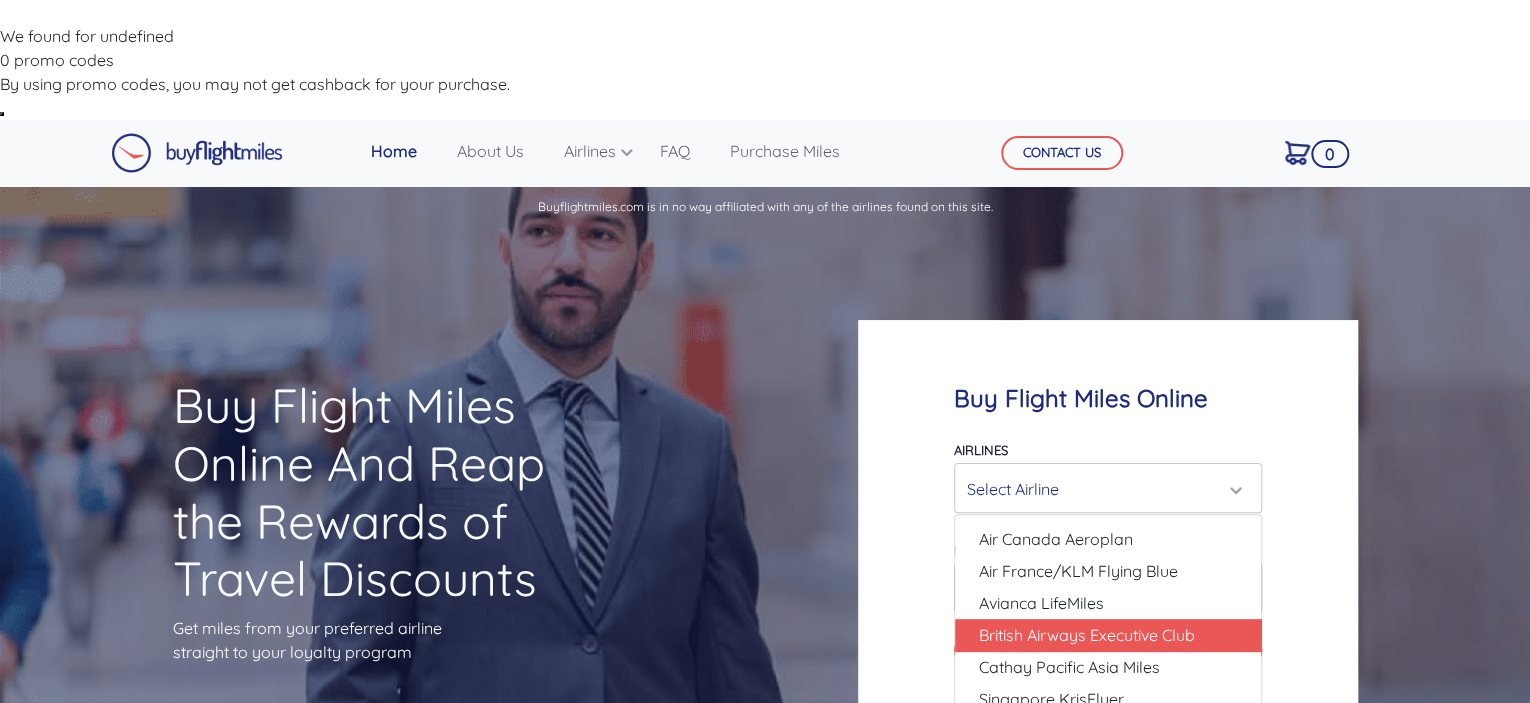 scroll, scrollTop: 0, scrollLeft: 0, axis: both 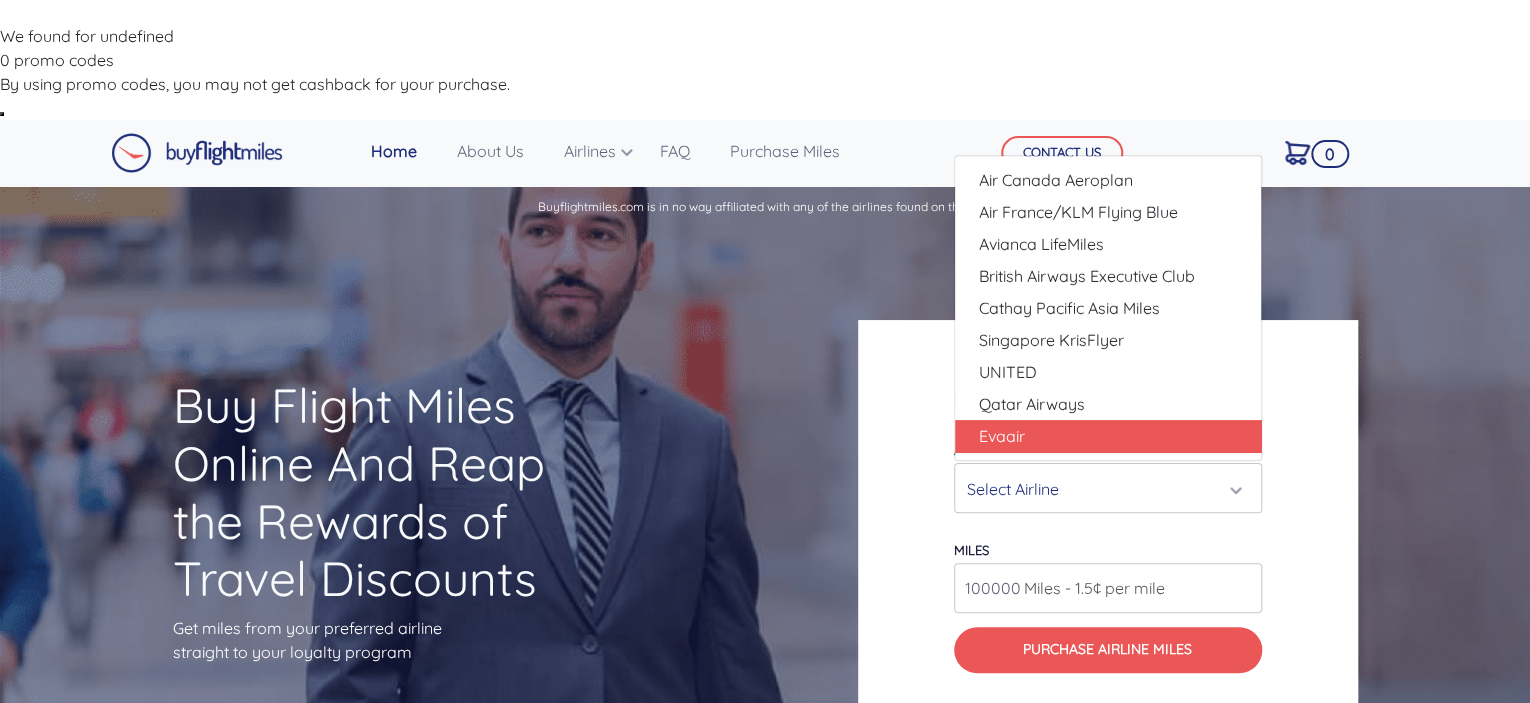 click on "Evaair" at bounding box center [1002, 436] 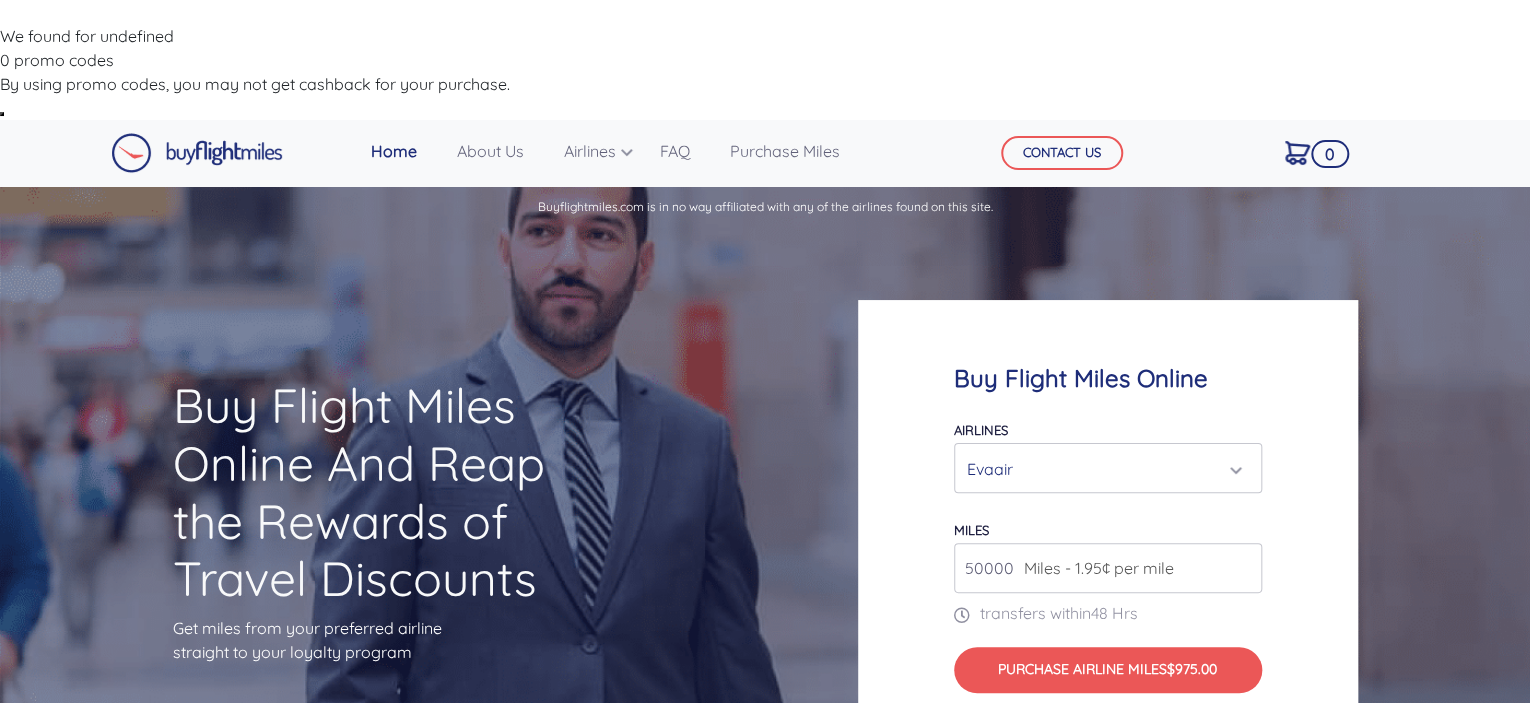 click on "Evaair" at bounding box center [1102, 469] 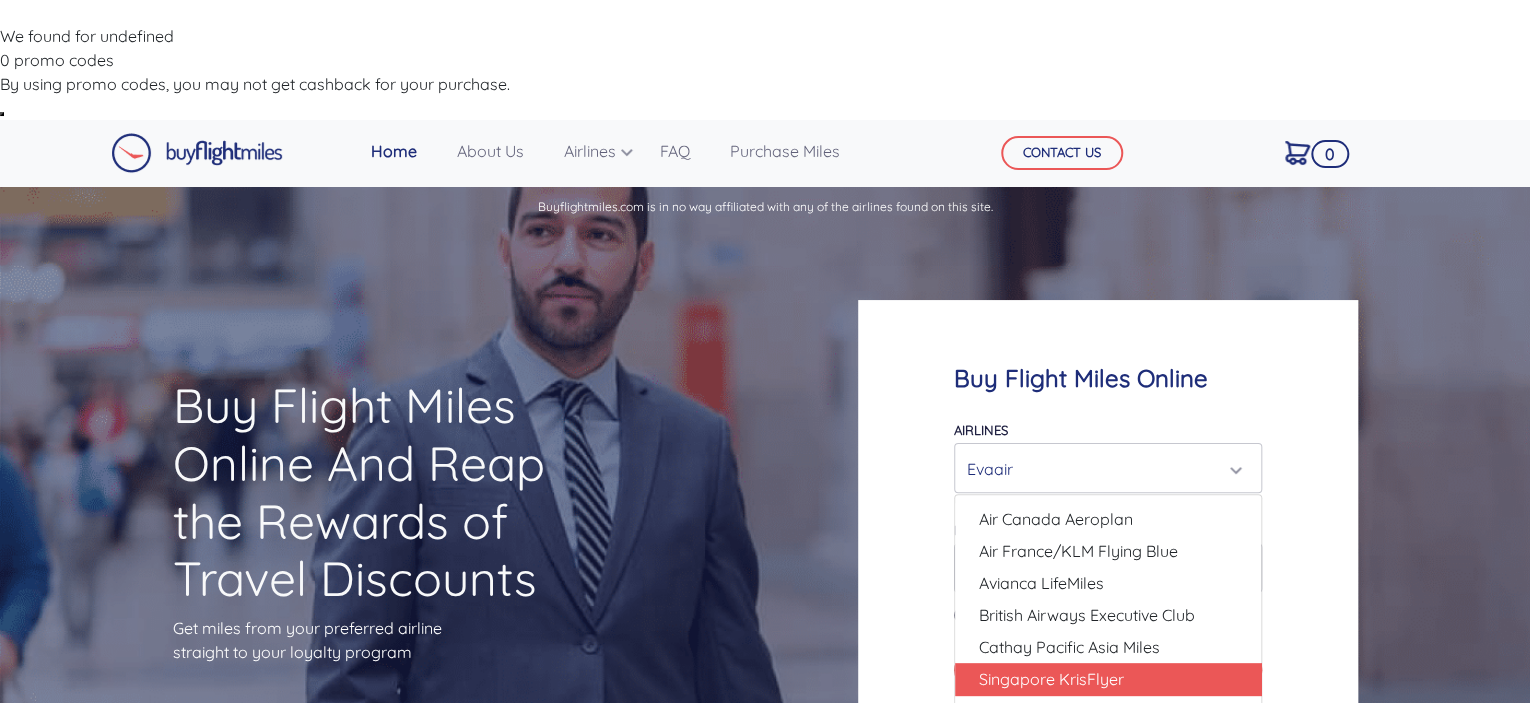 click on "Singapore KrisFlyer" at bounding box center (1051, 679) 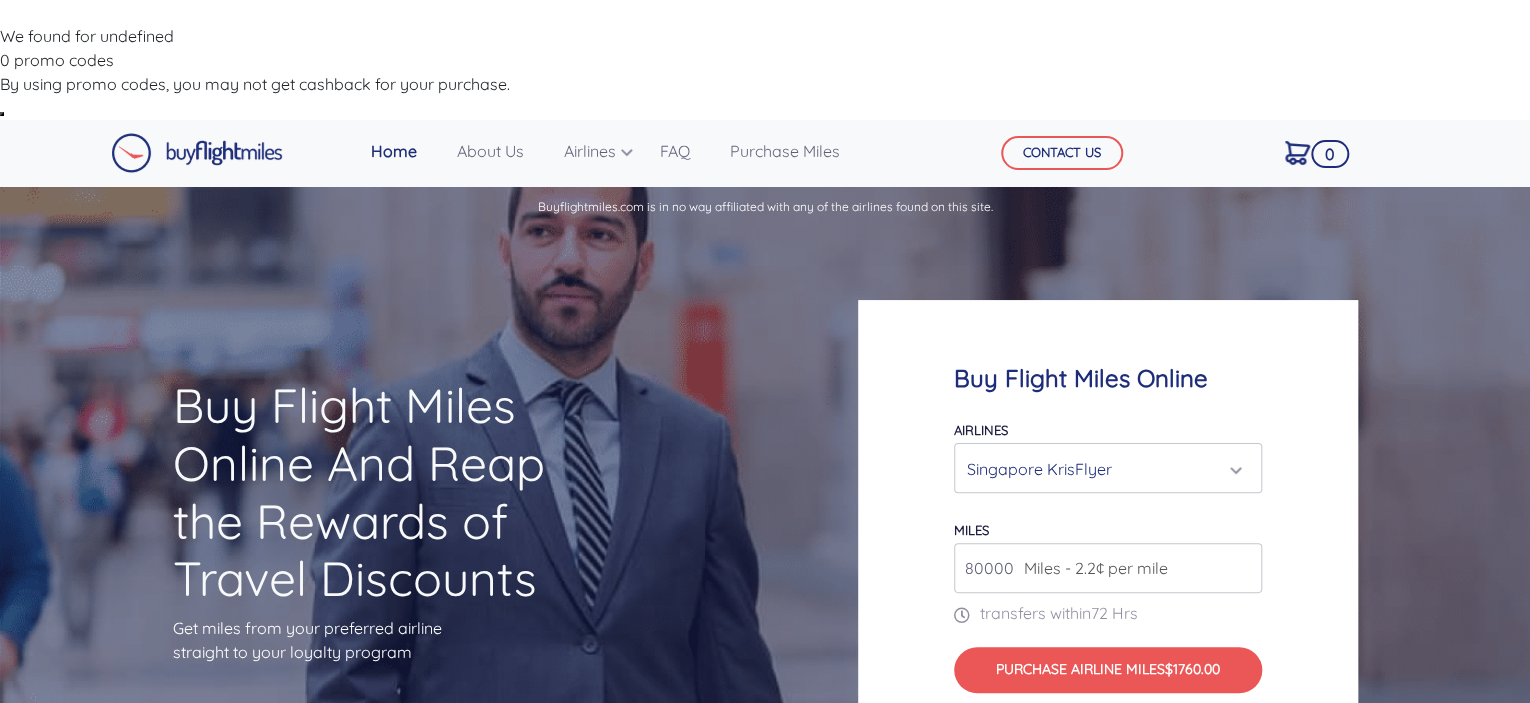 click on "Singapore KrisFlyer" at bounding box center [1108, 469] 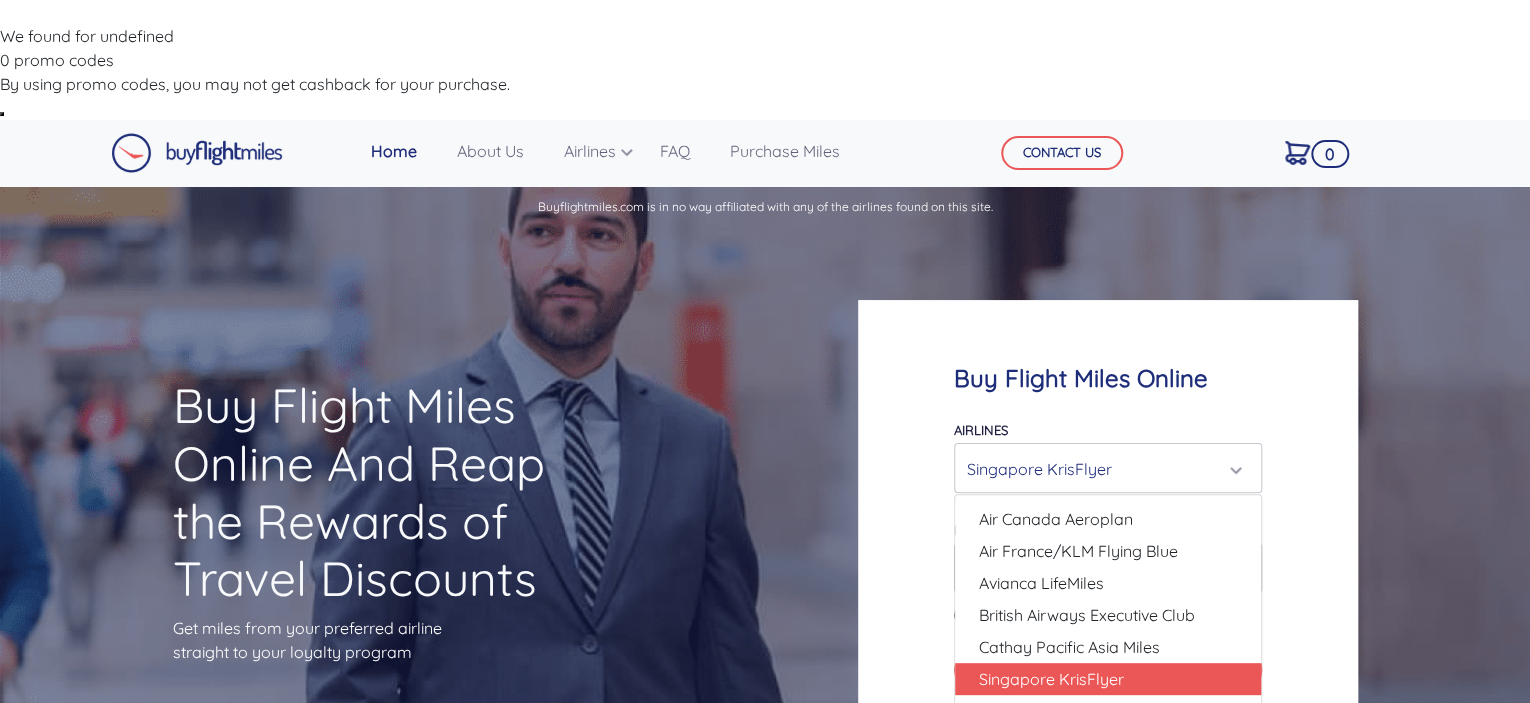 click on "Qatar Airways" at bounding box center (1032, 743) 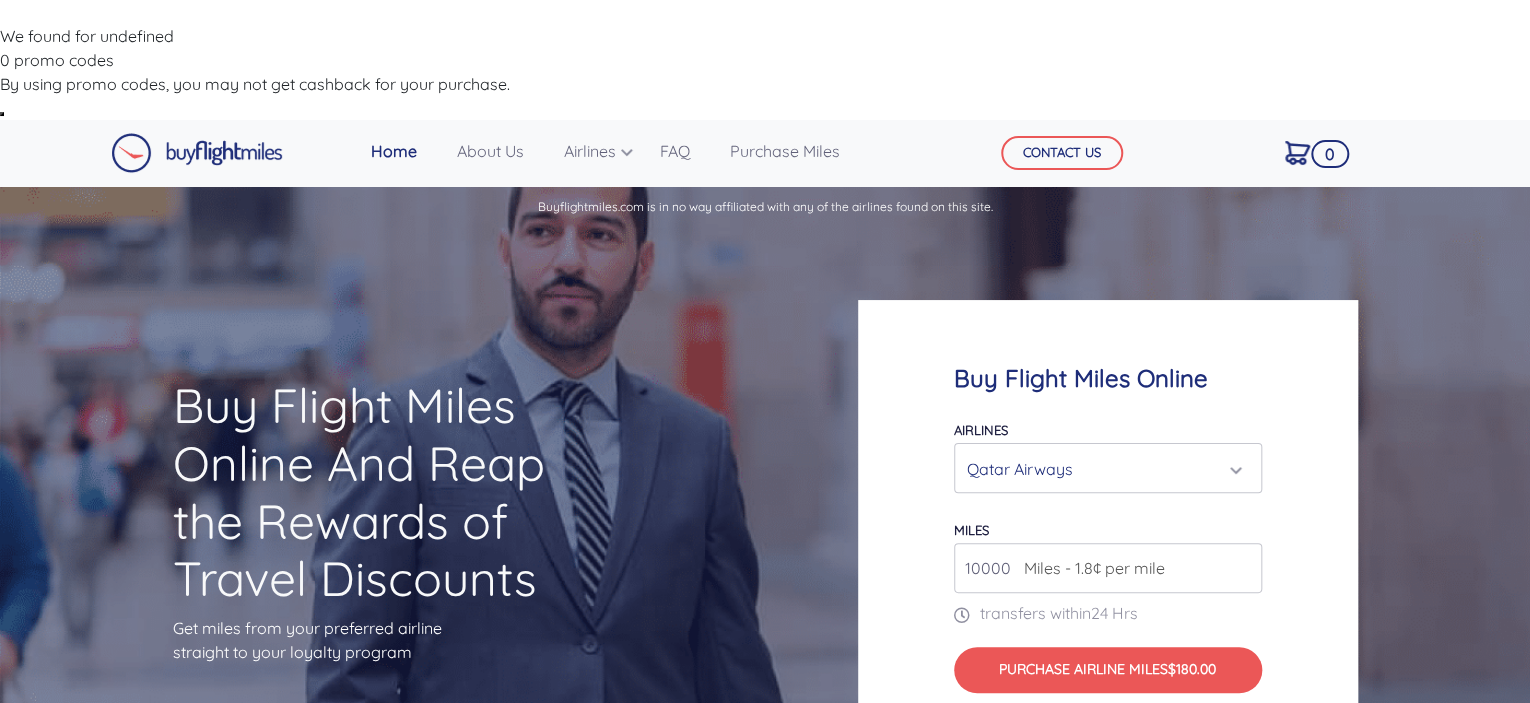 click on "Miles - 1.8¢ per mile" at bounding box center [1089, 568] 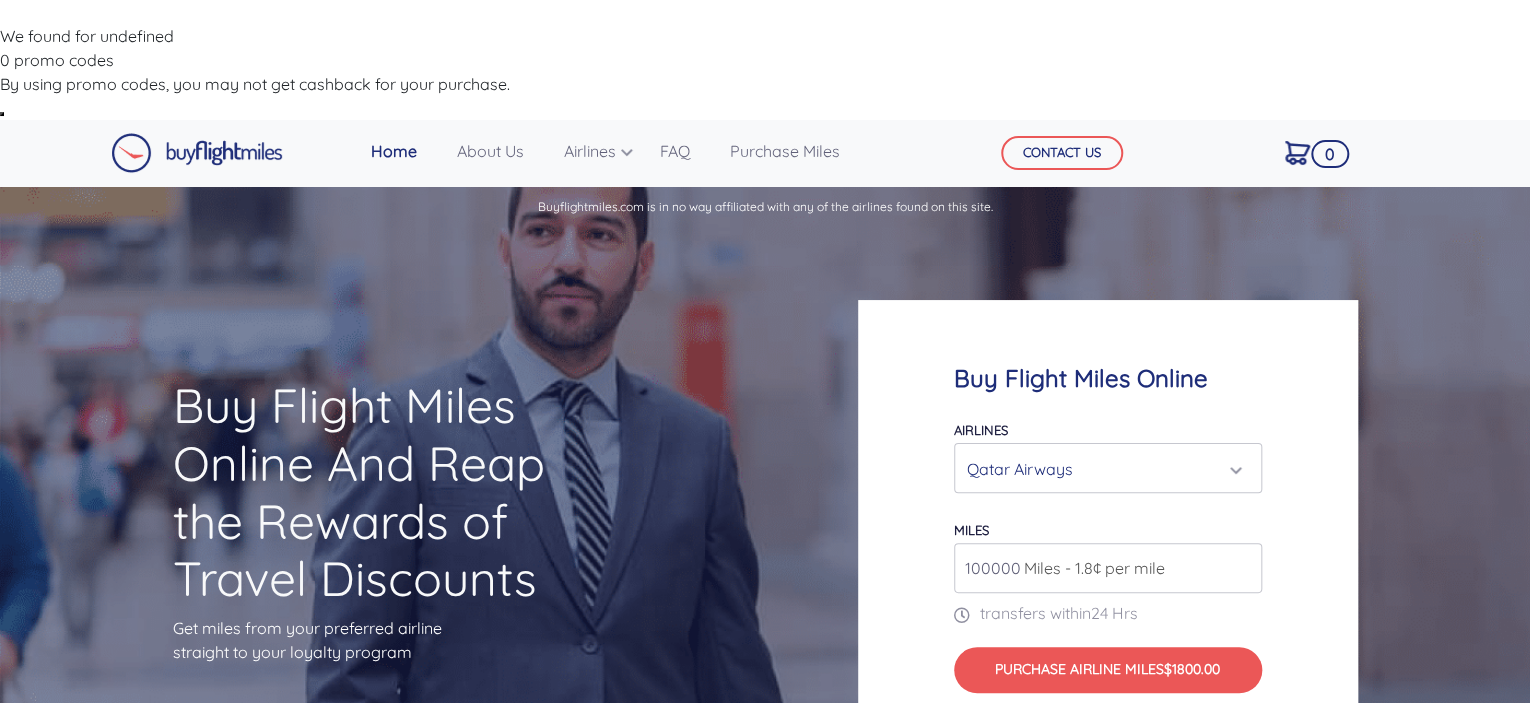 click on "Buy Flight Miles Online
Airlines
Air Canada Aeroplan
Air France/KLM Flying Blue
Avianca LifeMiles
British Airways Executive Club
Cathay Pacific Asia Miles
Singapore KrisFlyer
UNITED
Qatar Airways
Evaair
Qatar Airways   Air Canada Aeroplan Air France/KLM Flying Blue Avianca LifeMiles British Airways Executive Club miles" at bounding box center [1108, 528] 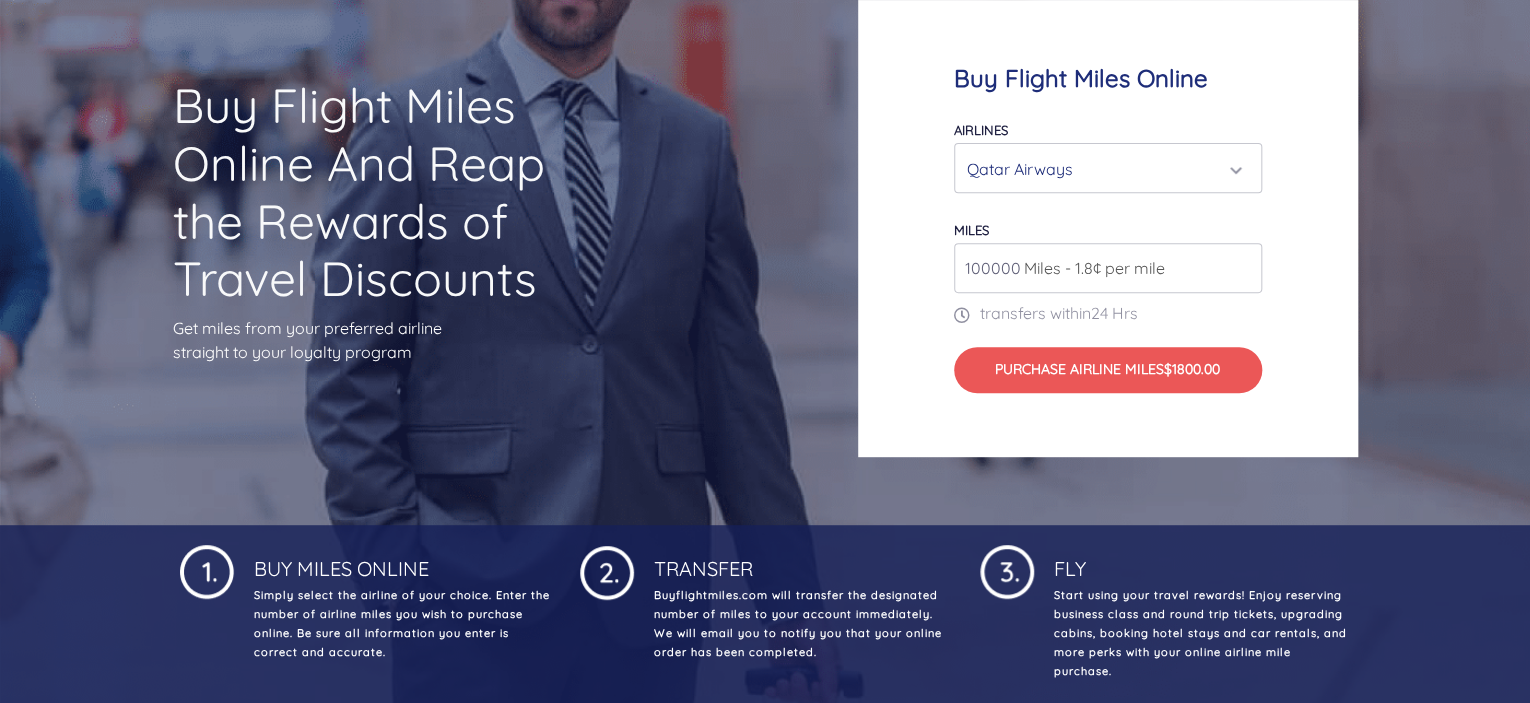 scroll, scrollTop: 0, scrollLeft: 0, axis: both 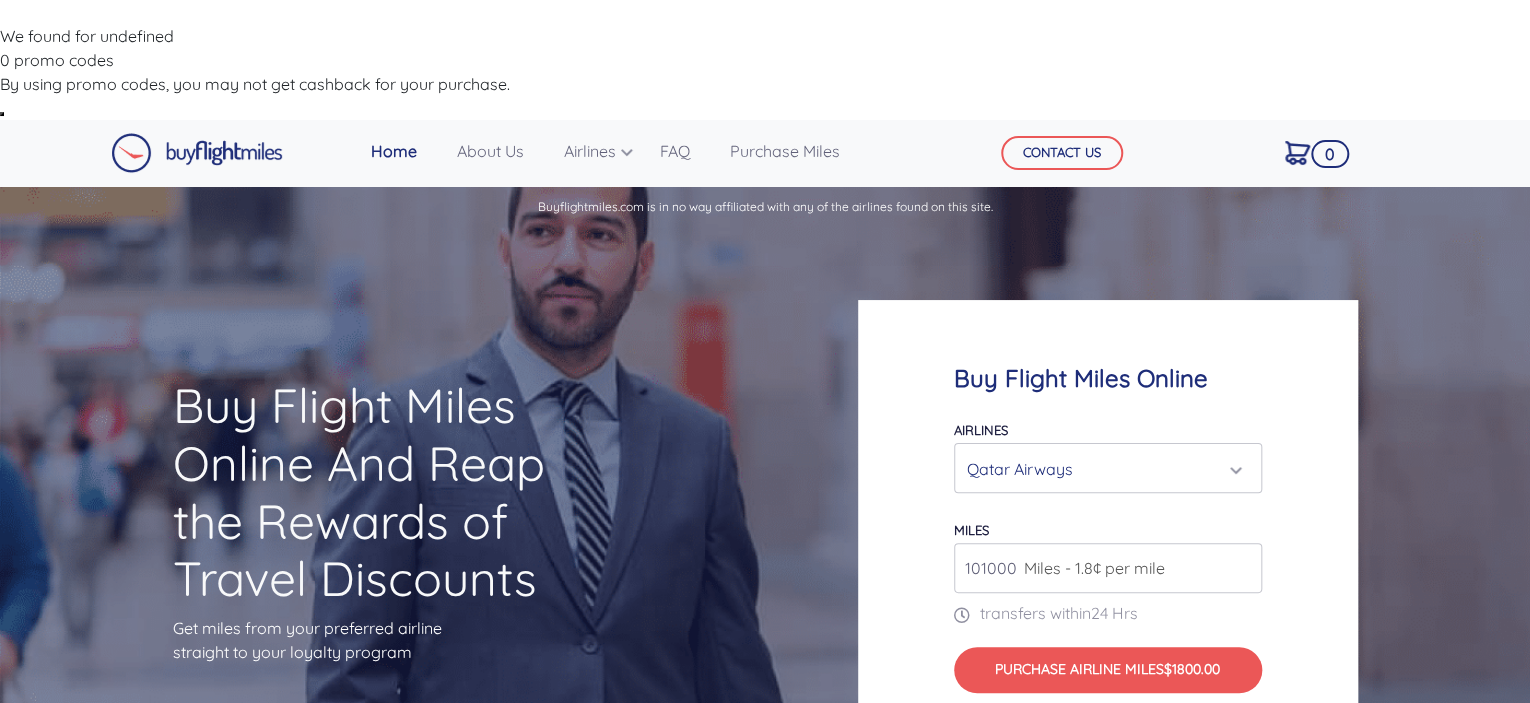 click on "101000" at bounding box center [1108, 568] 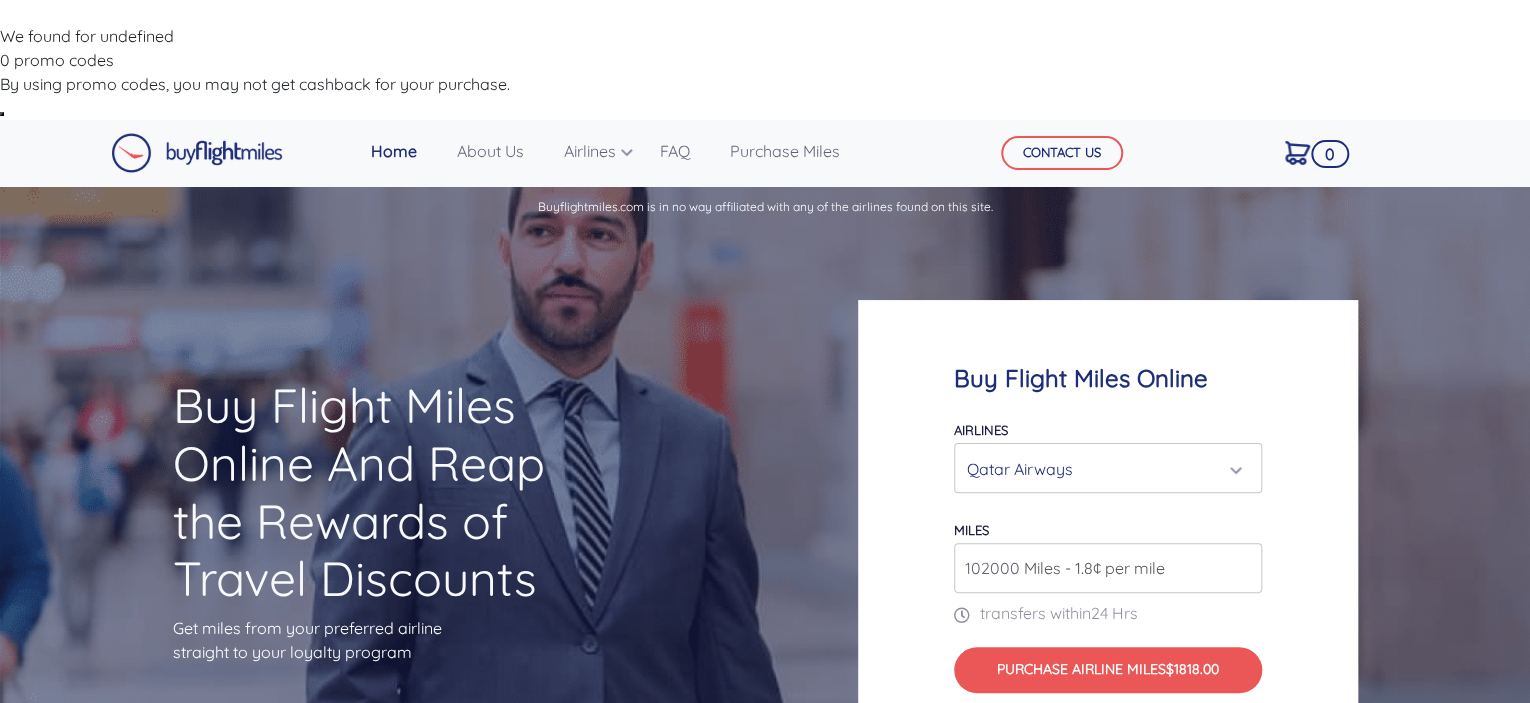 click on "102000" at bounding box center (1108, 568) 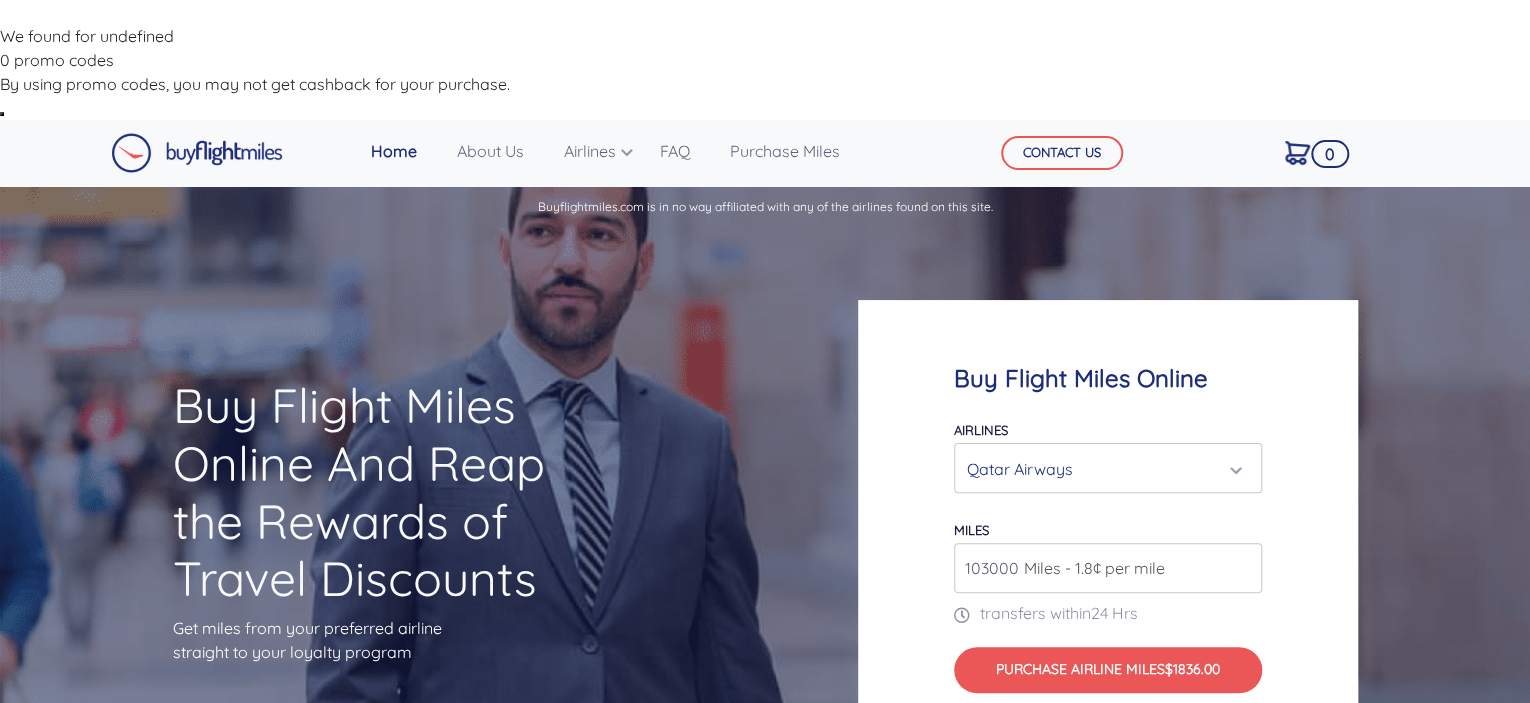click on "103000" at bounding box center [1108, 568] 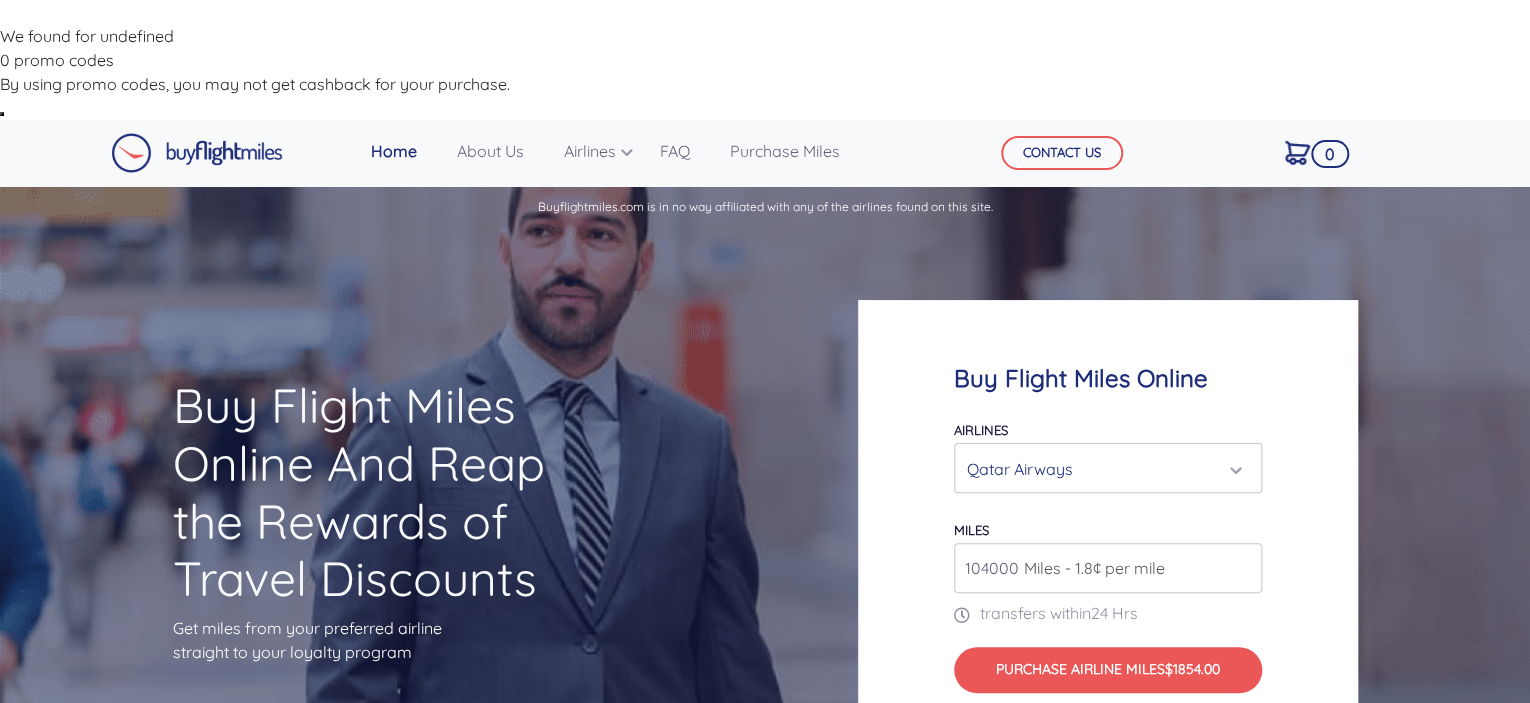 click on "104000" at bounding box center [1108, 568] 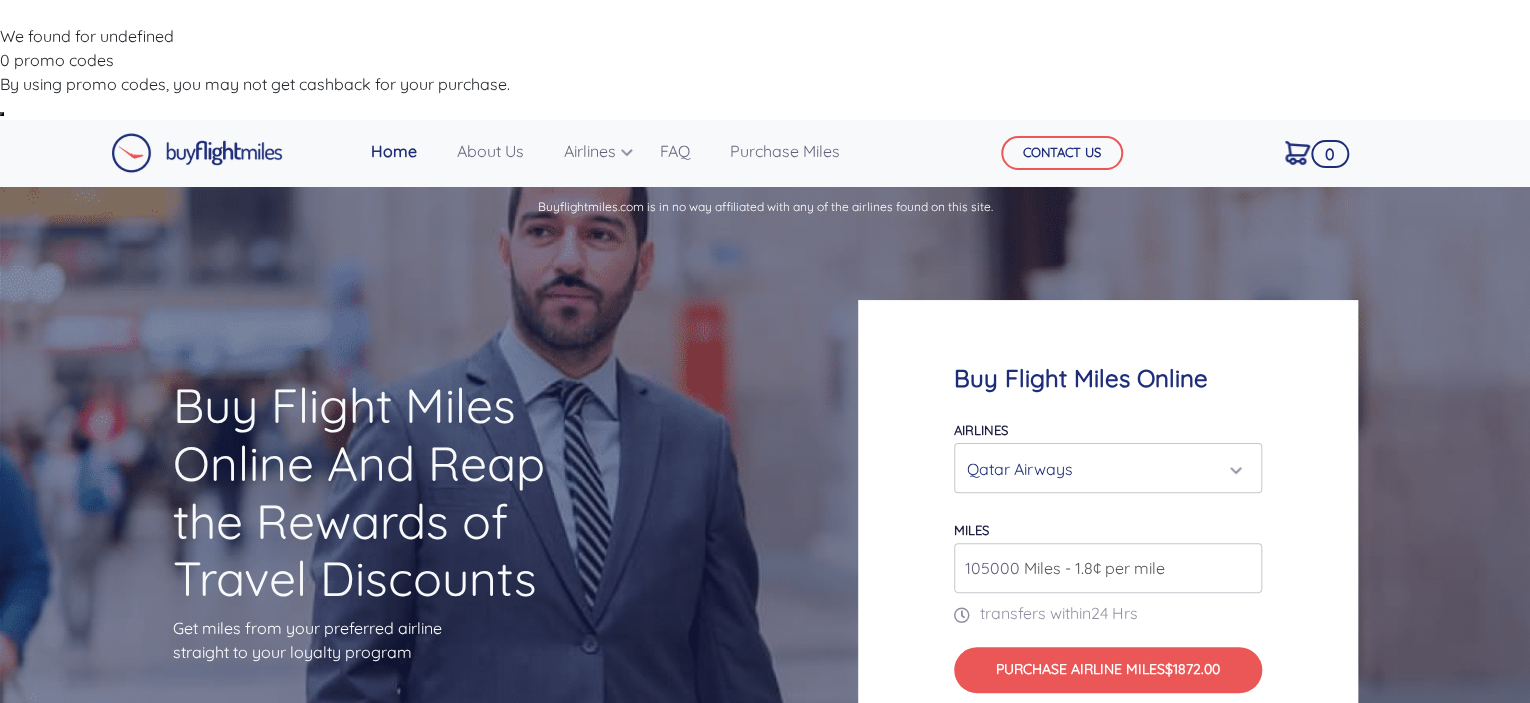 click on "105000" at bounding box center [1108, 568] 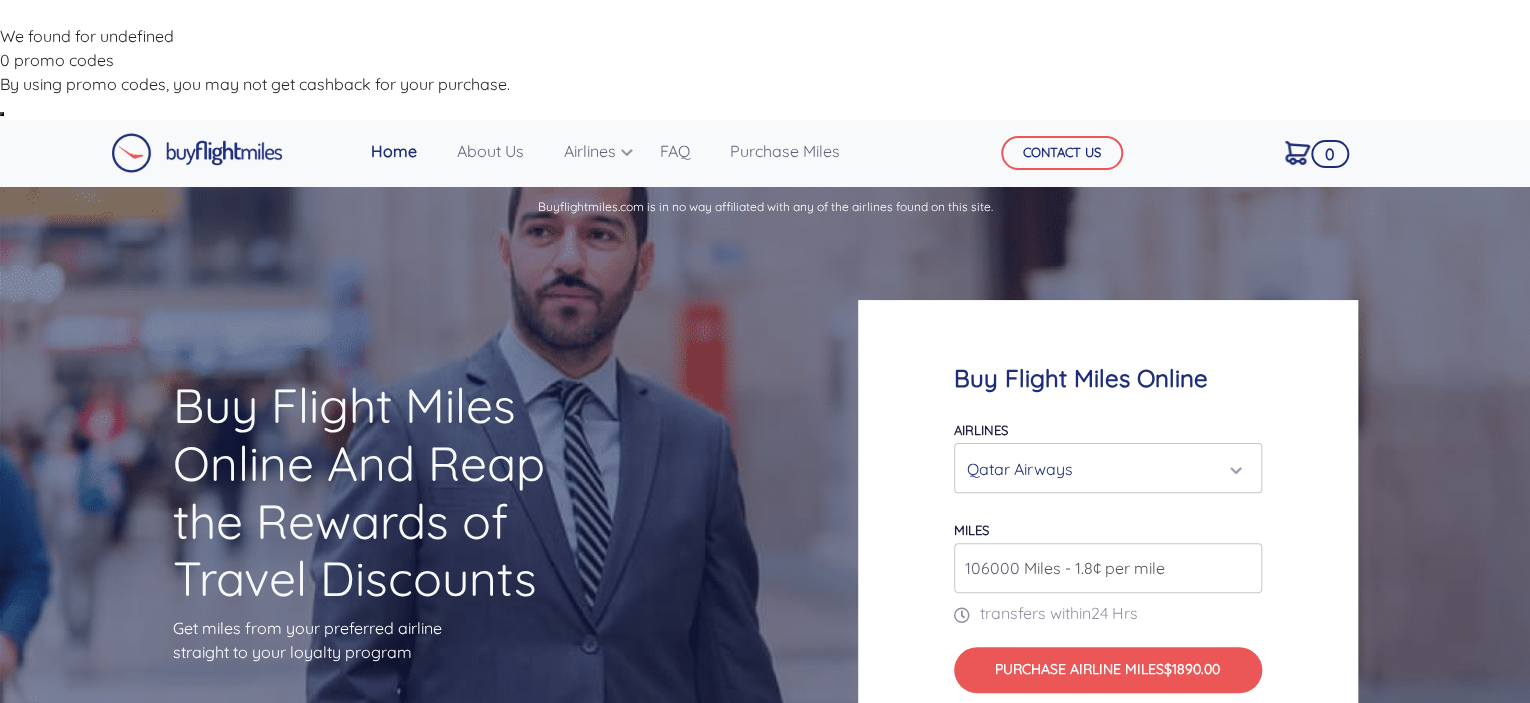 click on "106000" at bounding box center [1108, 568] 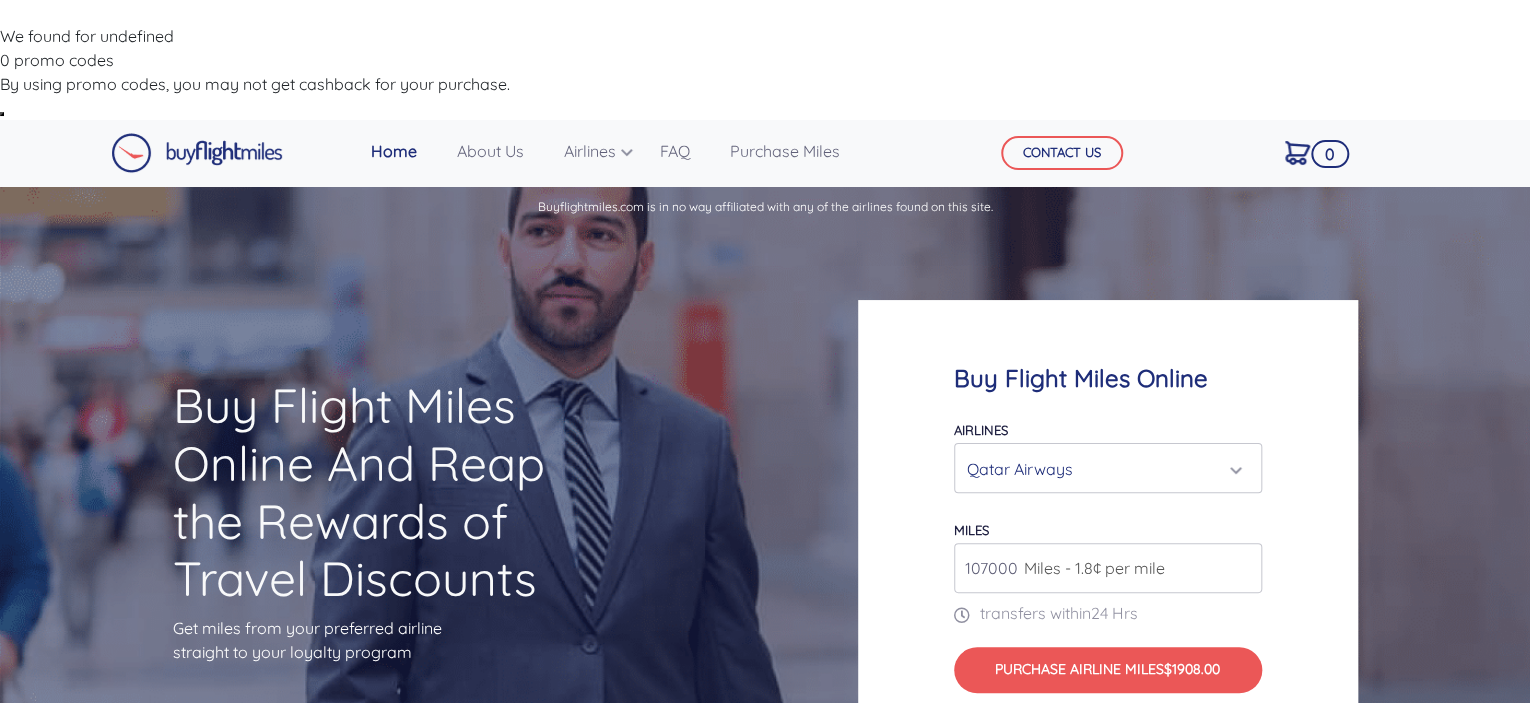 click on "107000" at bounding box center (1108, 568) 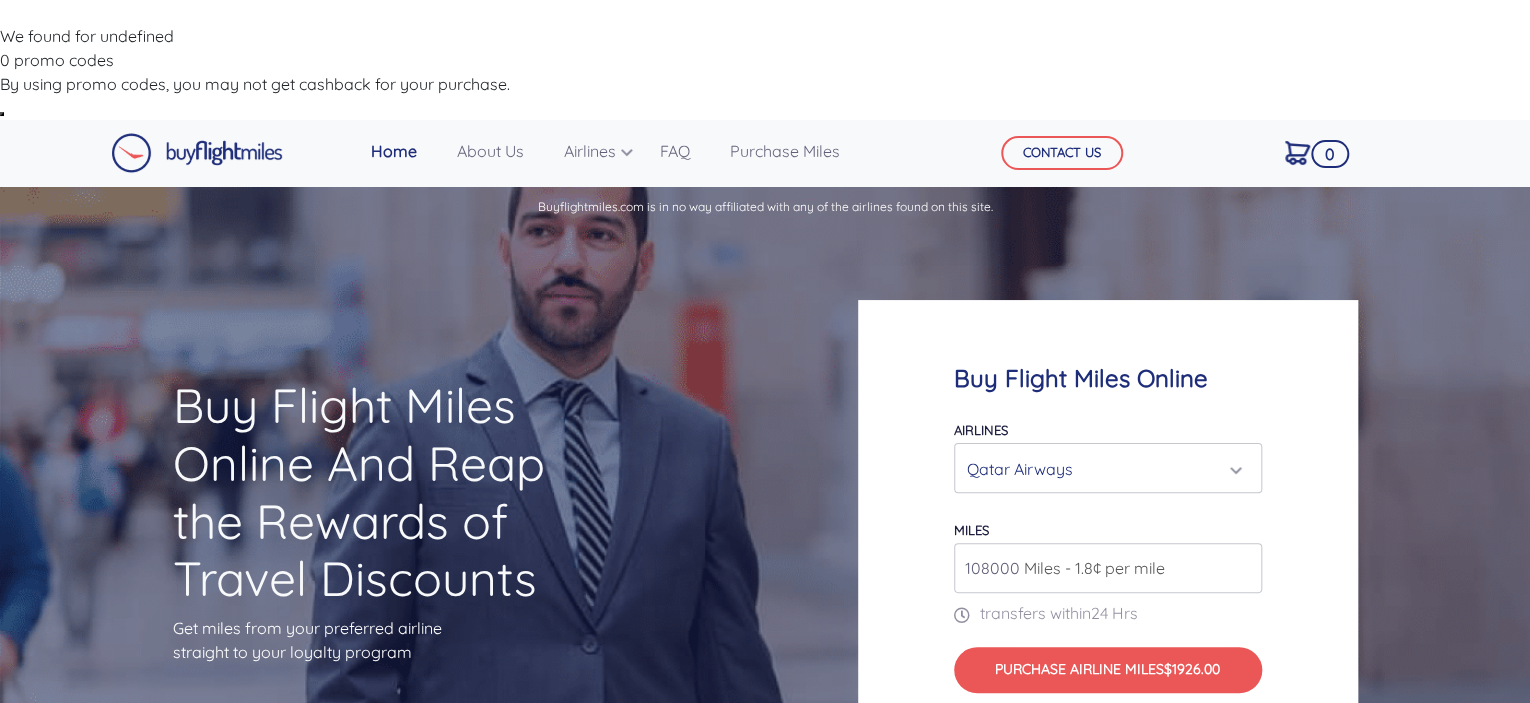 click on "108000" at bounding box center [1108, 568] 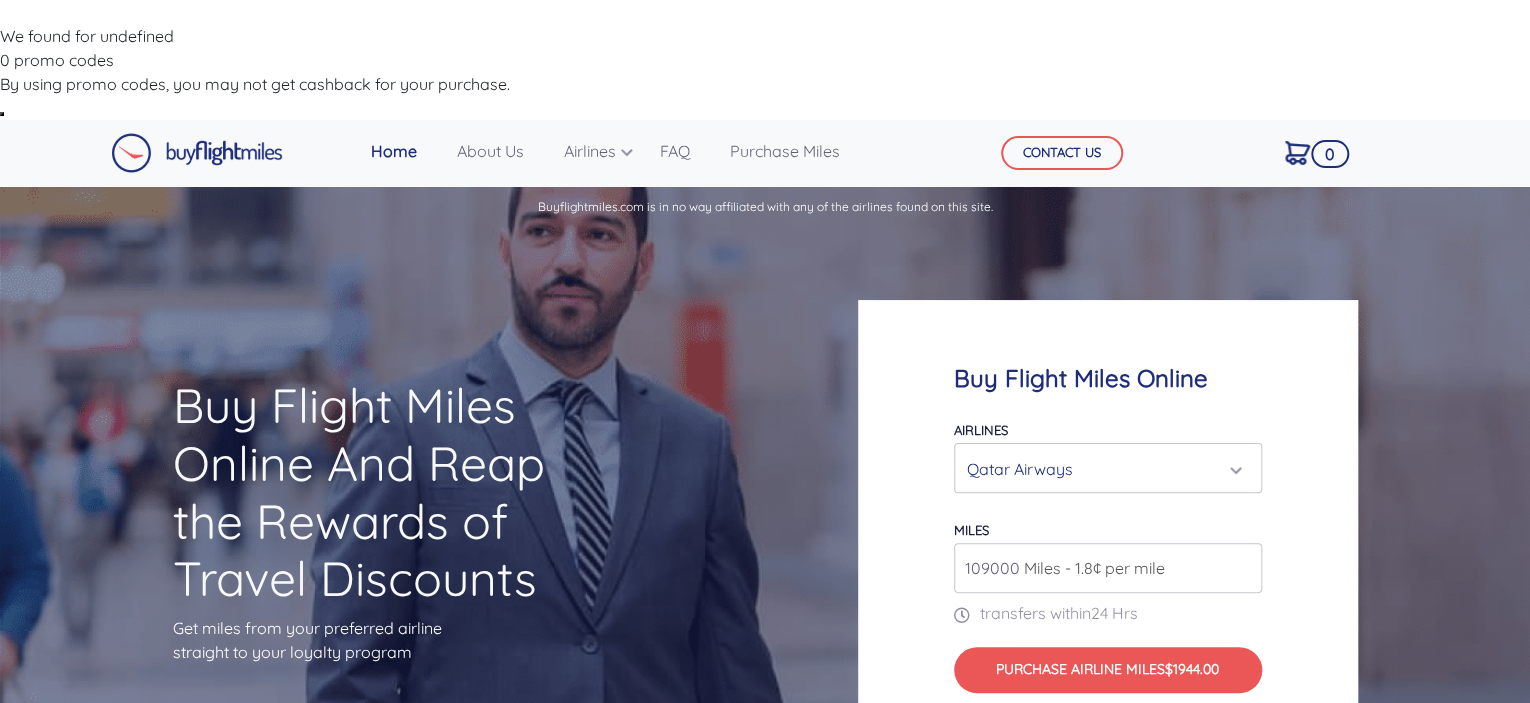 click on "109000" at bounding box center (1108, 568) 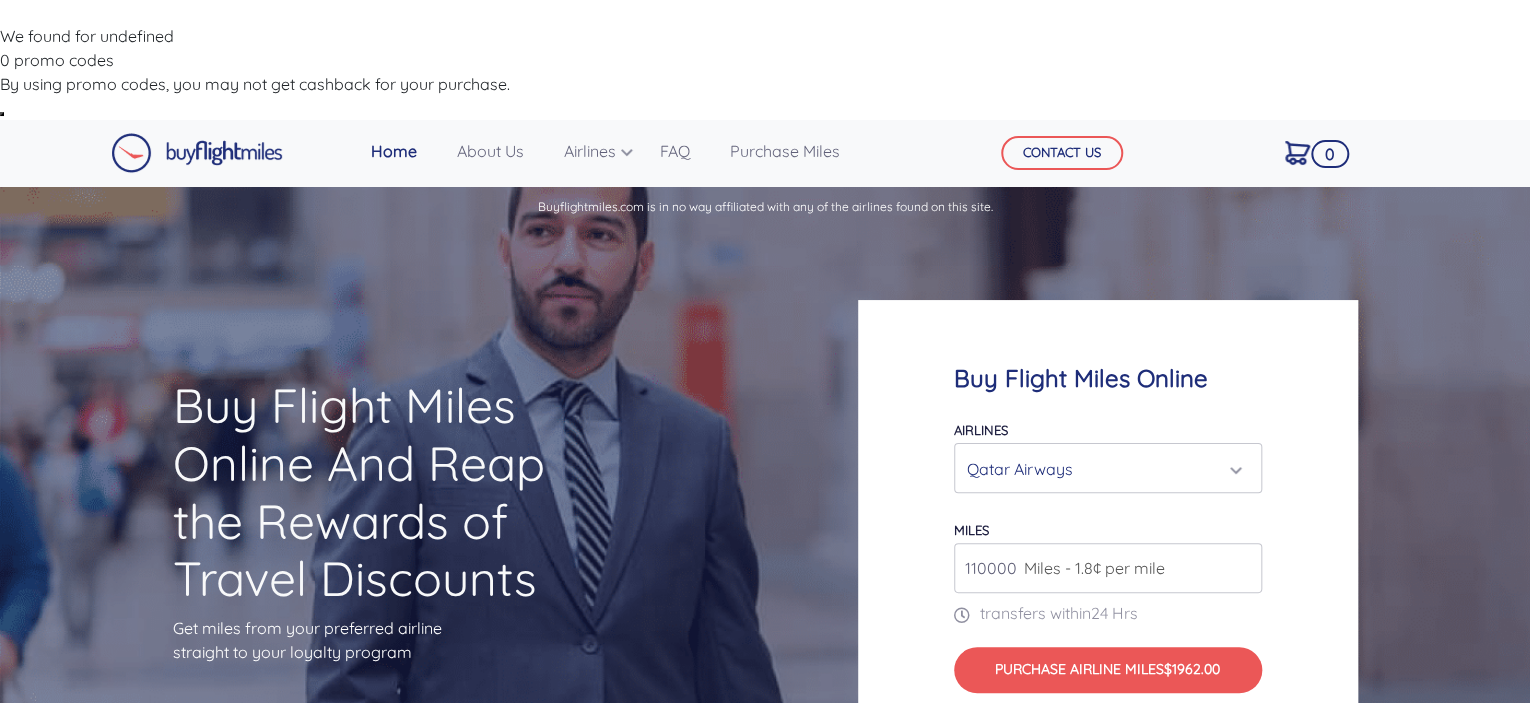 click on "110000" at bounding box center (1108, 568) 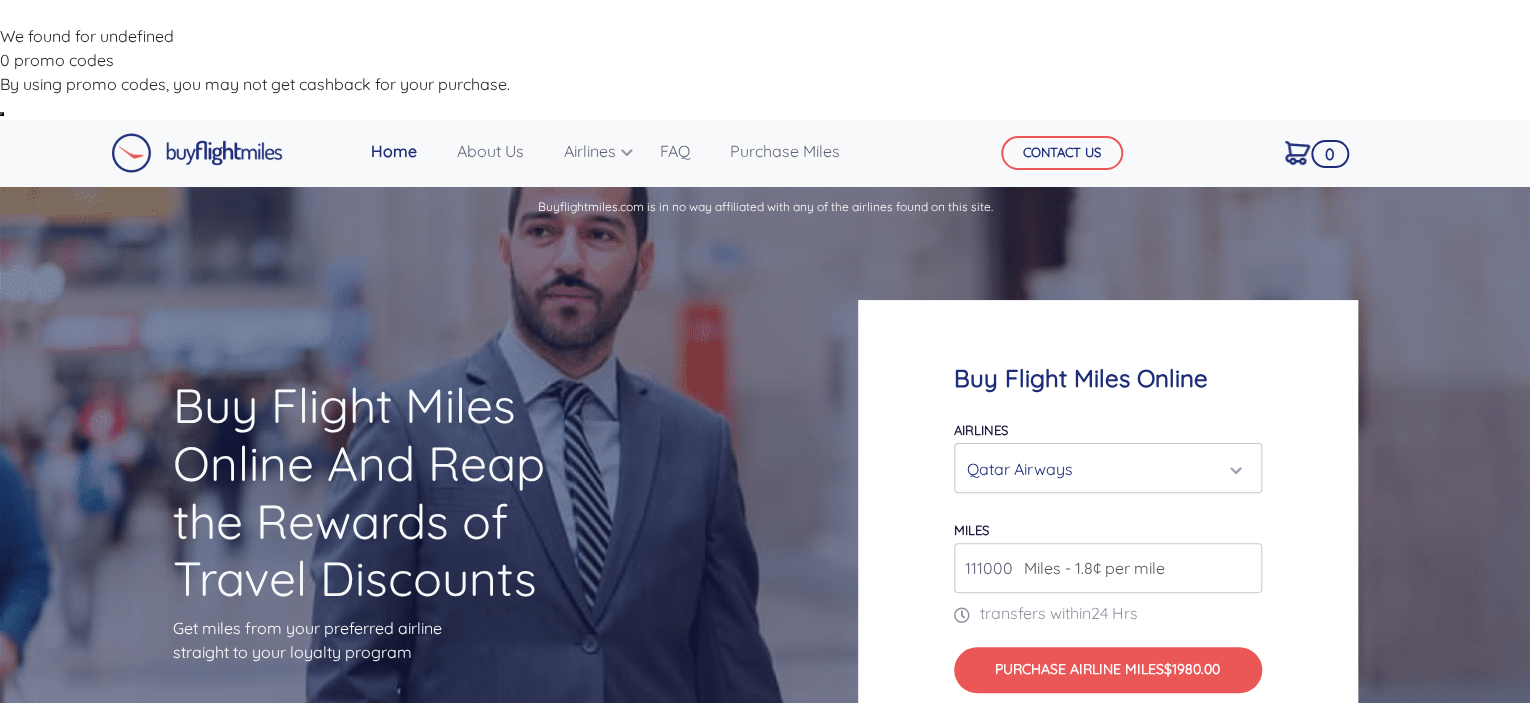 click on "111000" at bounding box center [1108, 568] 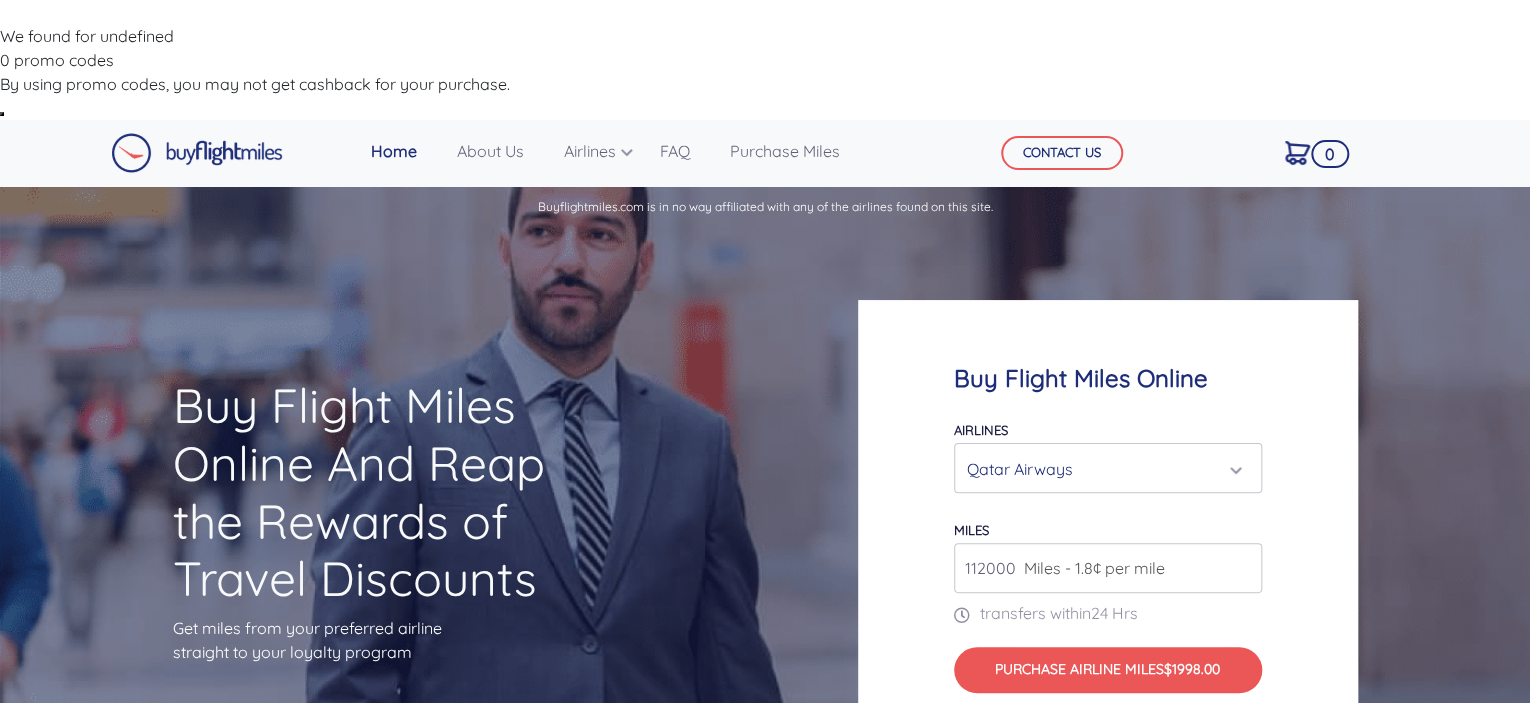 click on "112000" at bounding box center (1108, 568) 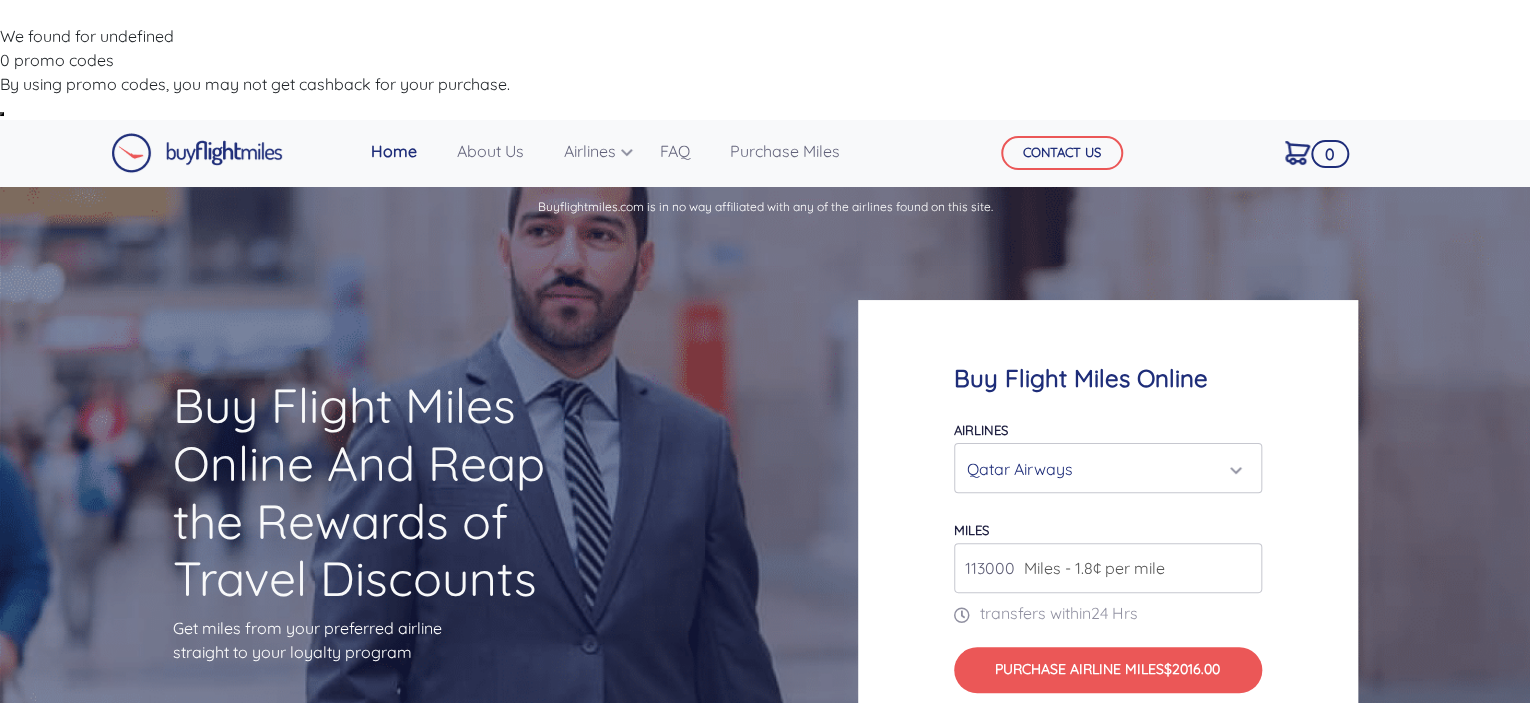 click on "113000" at bounding box center (1108, 568) 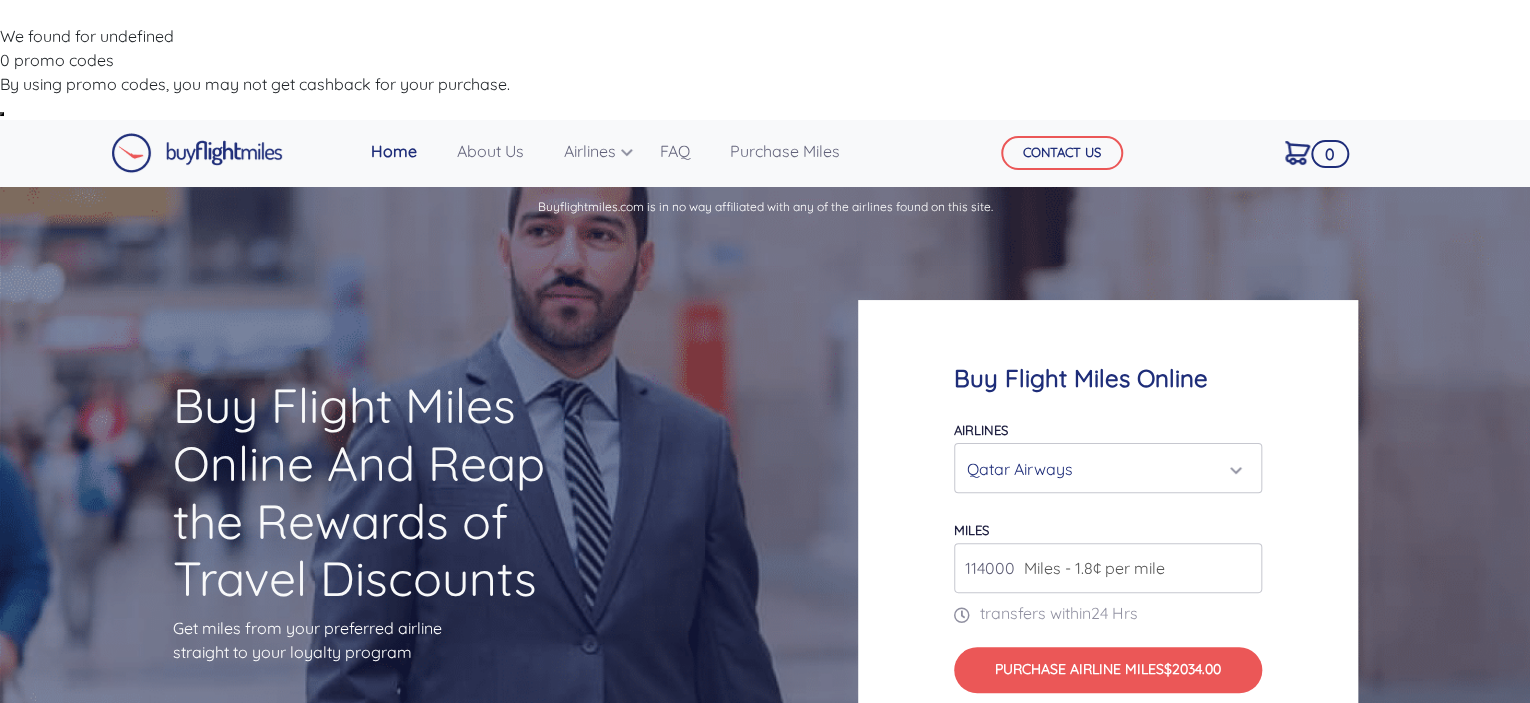click on "114000" at bounding box center (1108, 568) 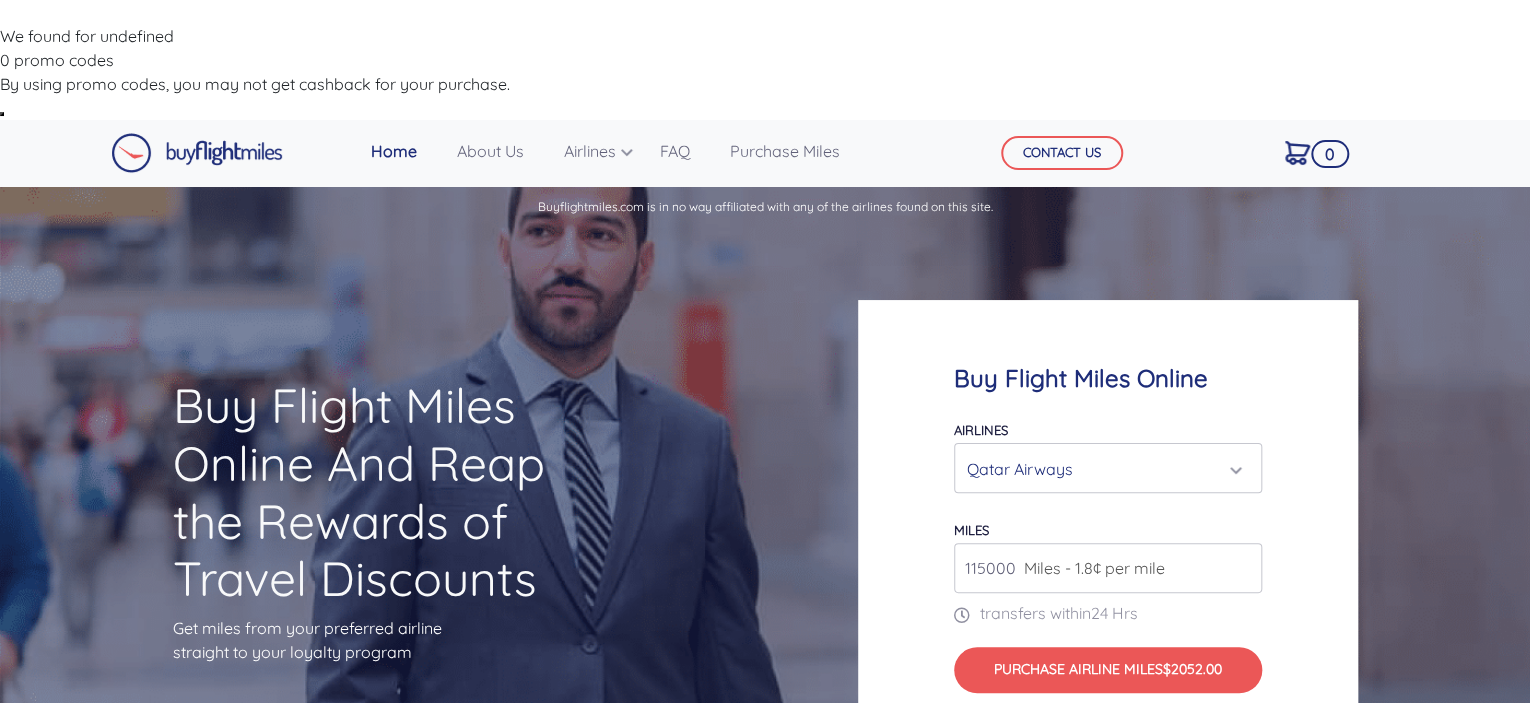click on "115000" at bounding box center (1108, 568) 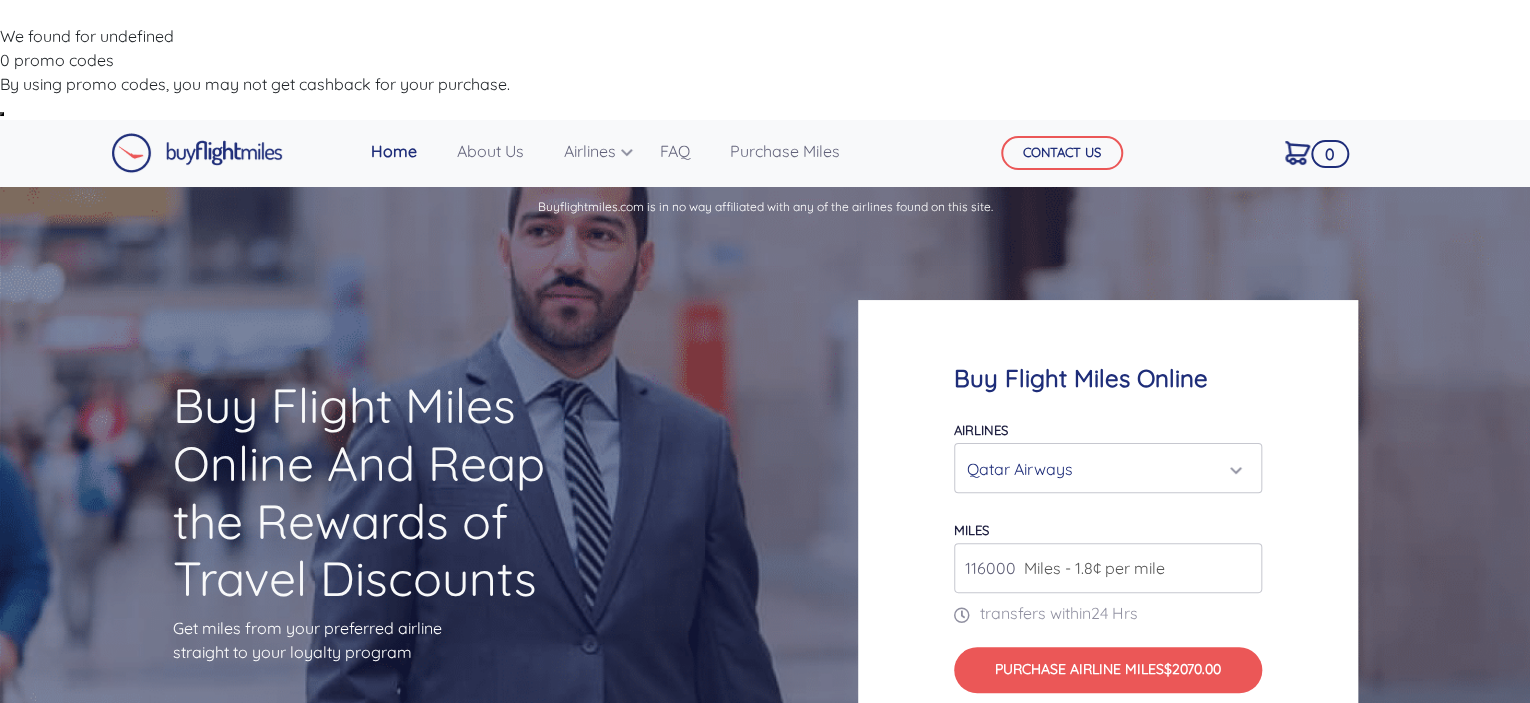 click on "116000" at bounding box center [1108, 568] 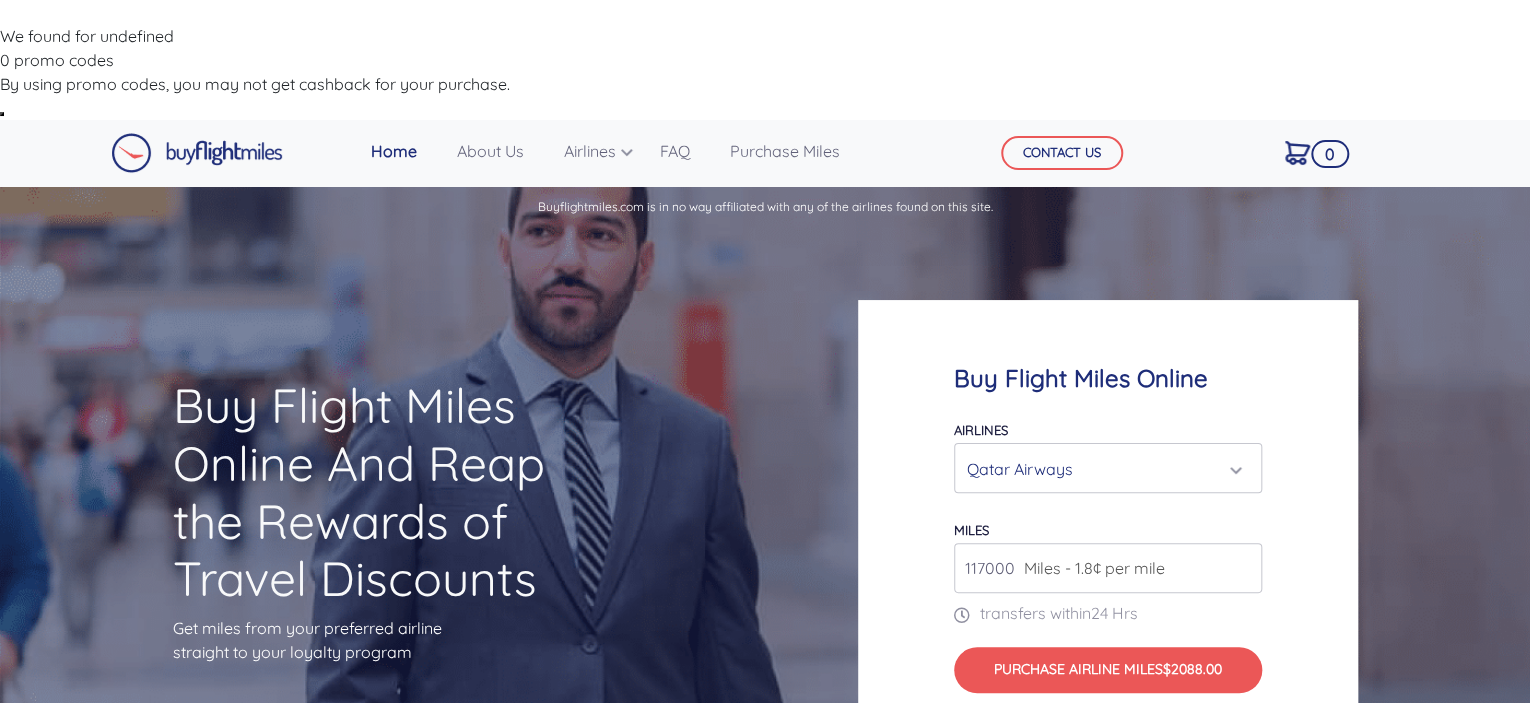 click on "117000" at bounding box center [1108, 568] 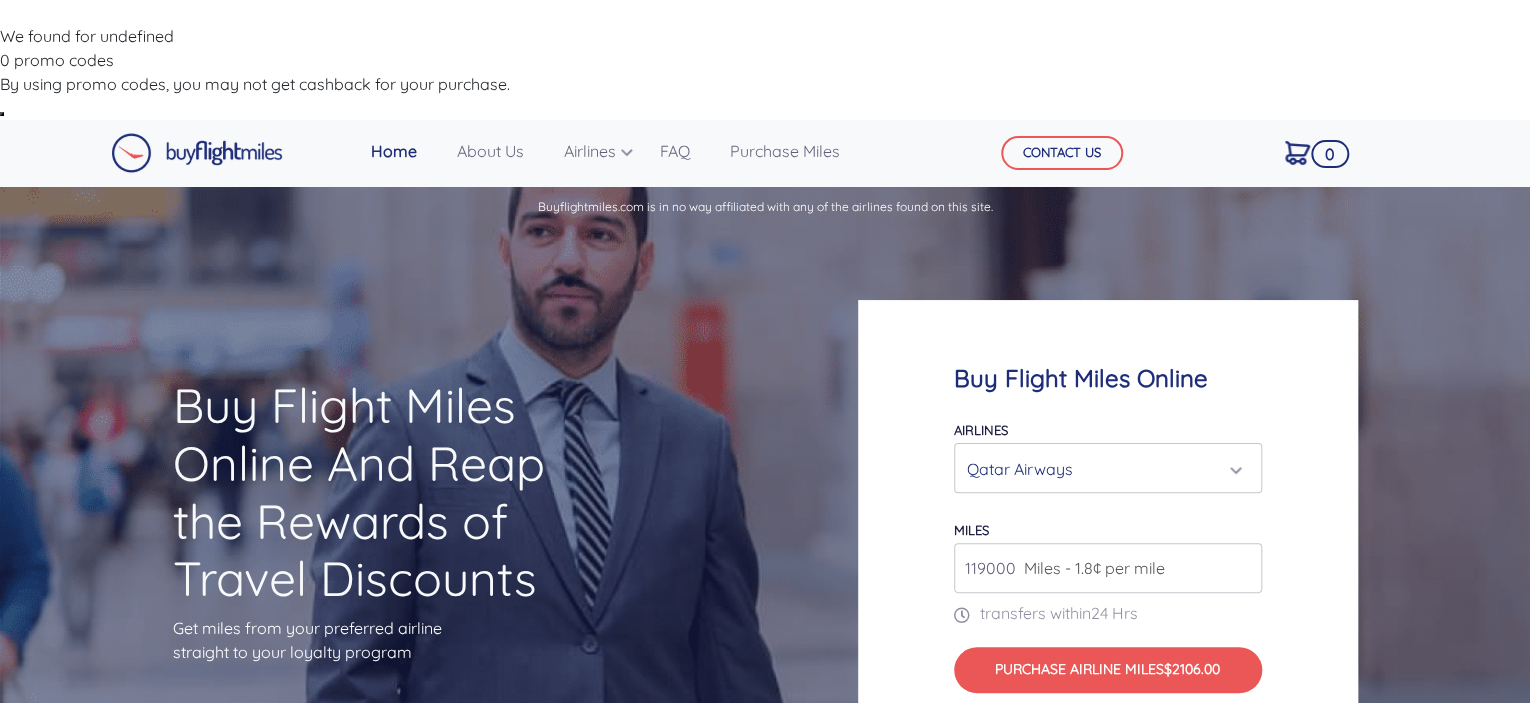click on "119000" at bounding box center [1108, 568] 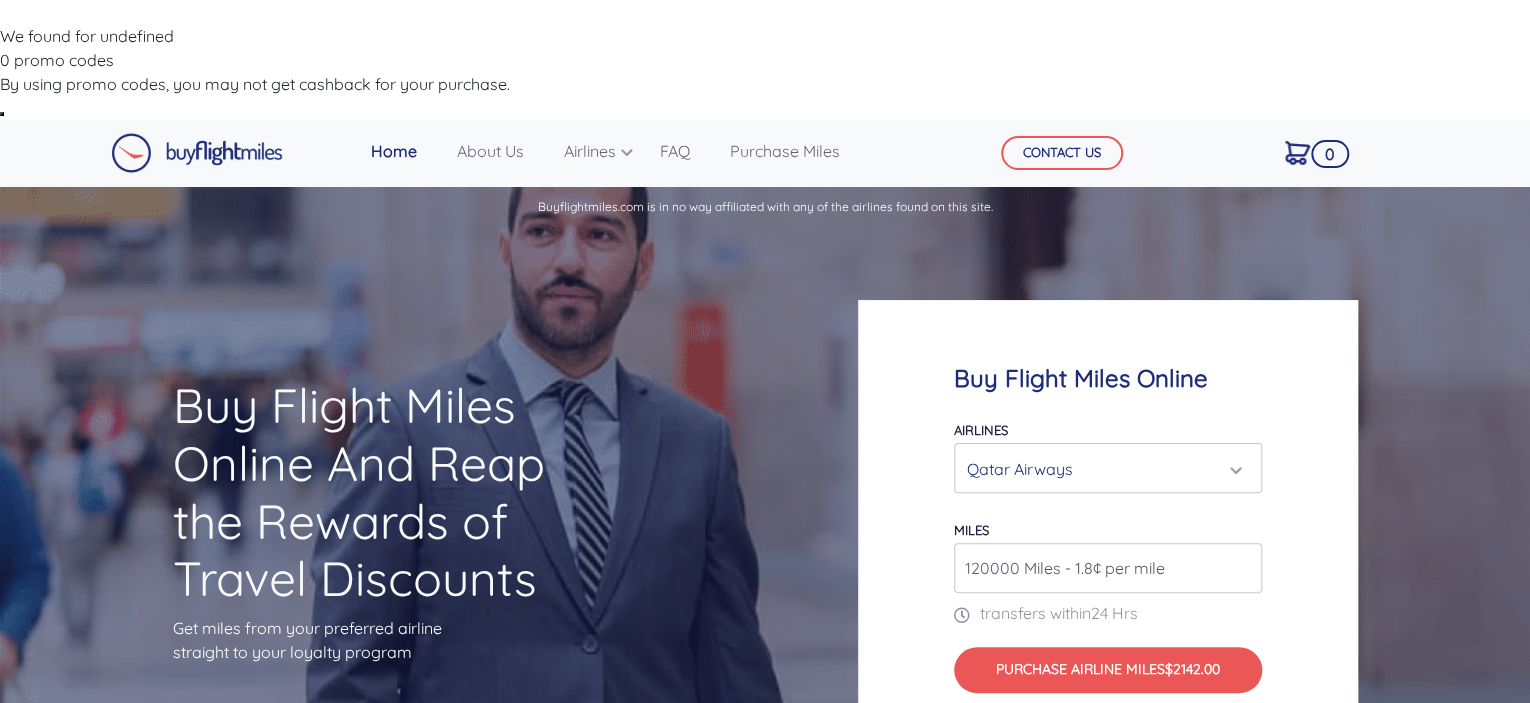 click on "120000" at bounding box center (1108, 568) 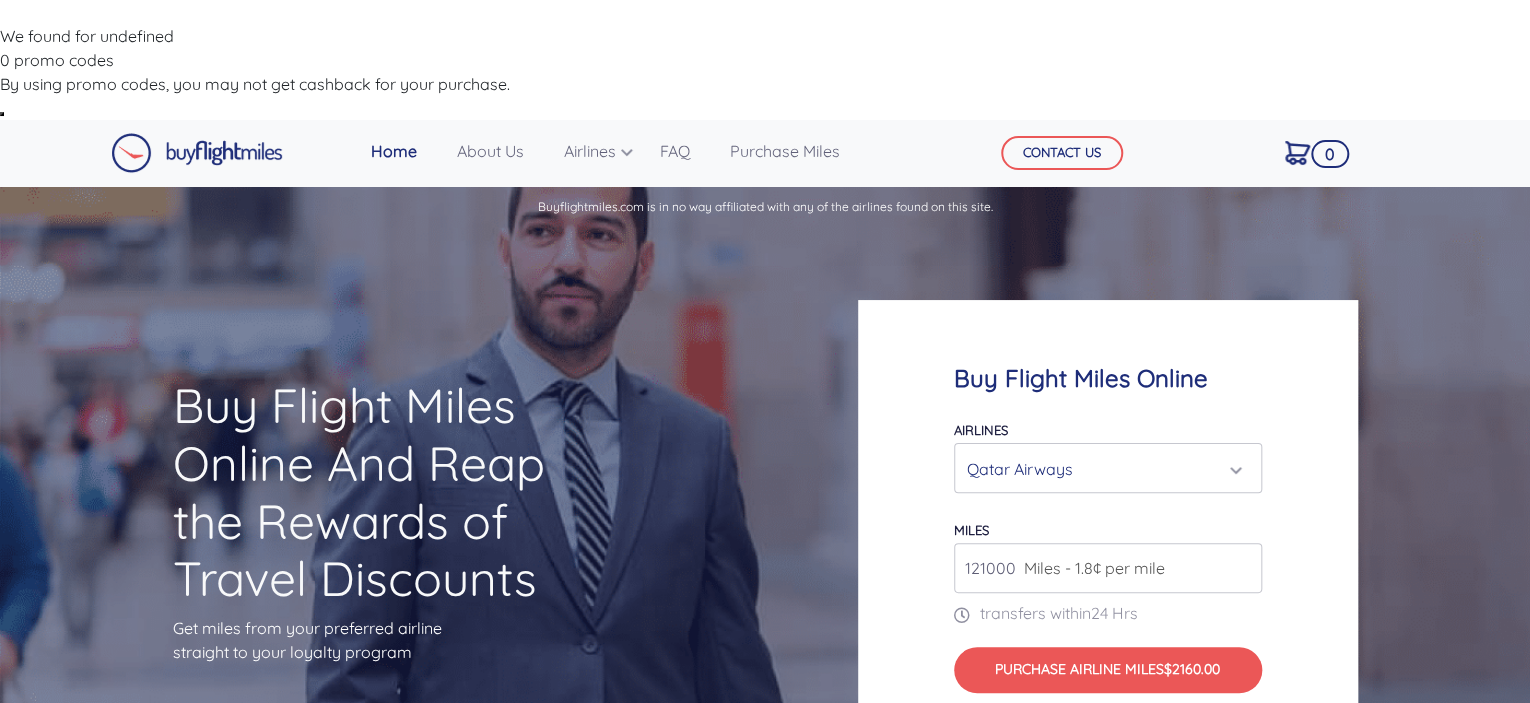 click on "121000" at bounding box center [1108, 568] 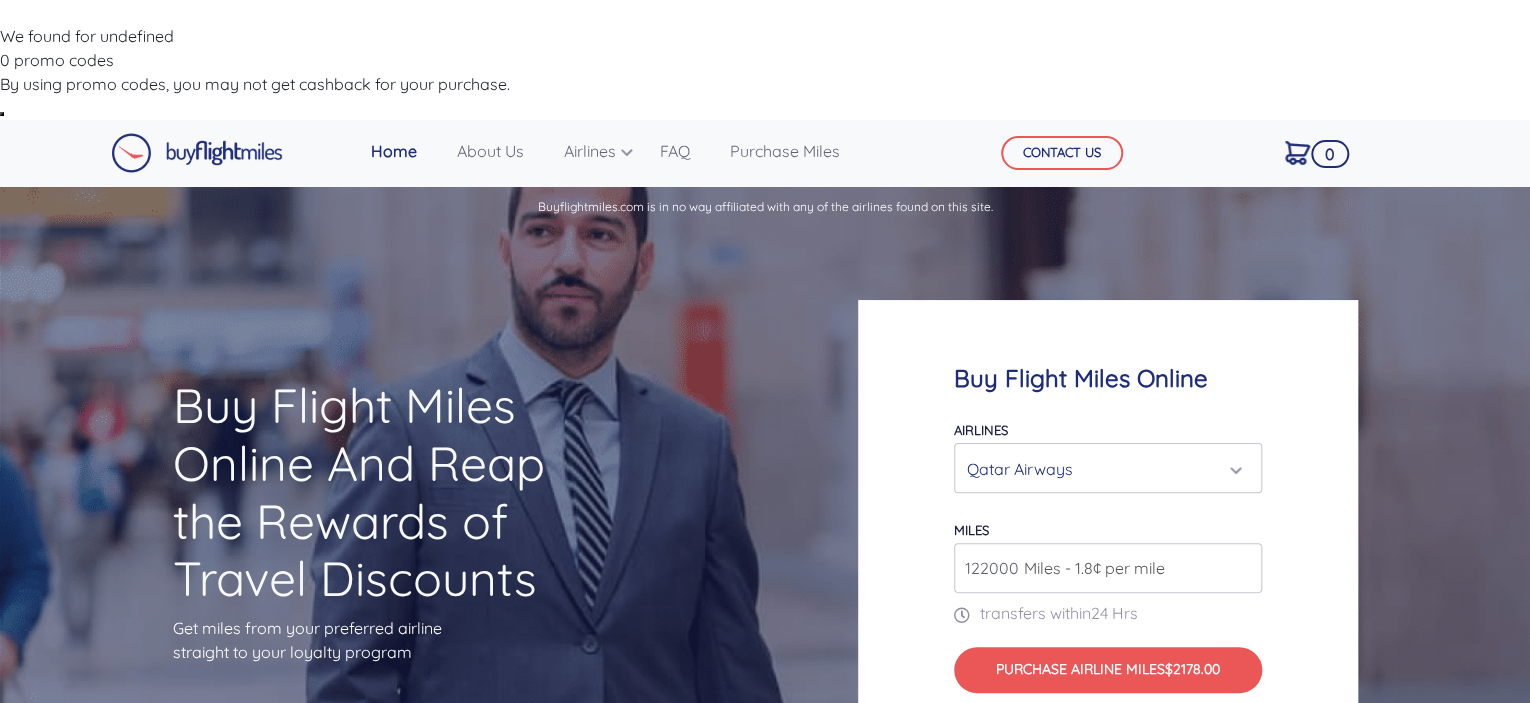 click on "122000" at bounding box center (1108, 568) 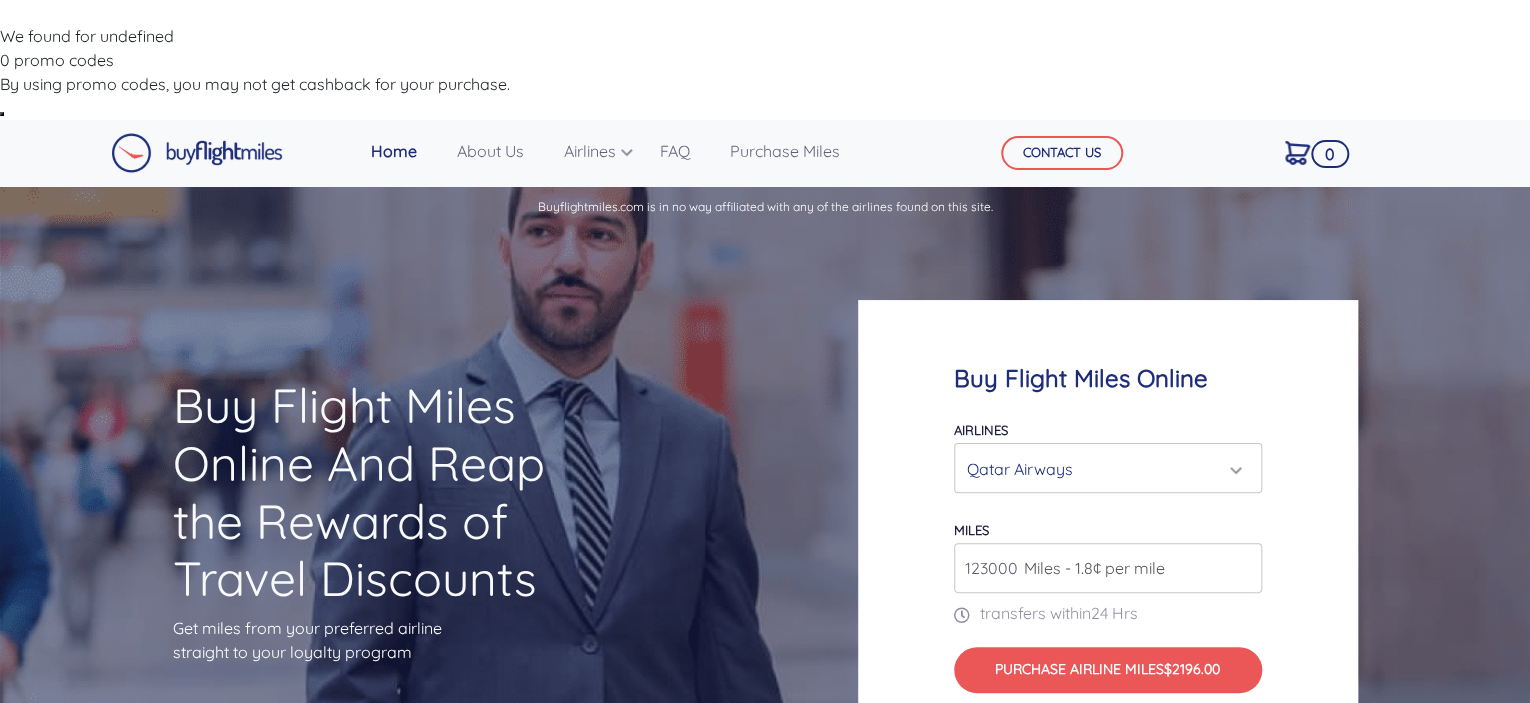 click on "123000" at bounding box center [1108, 568] 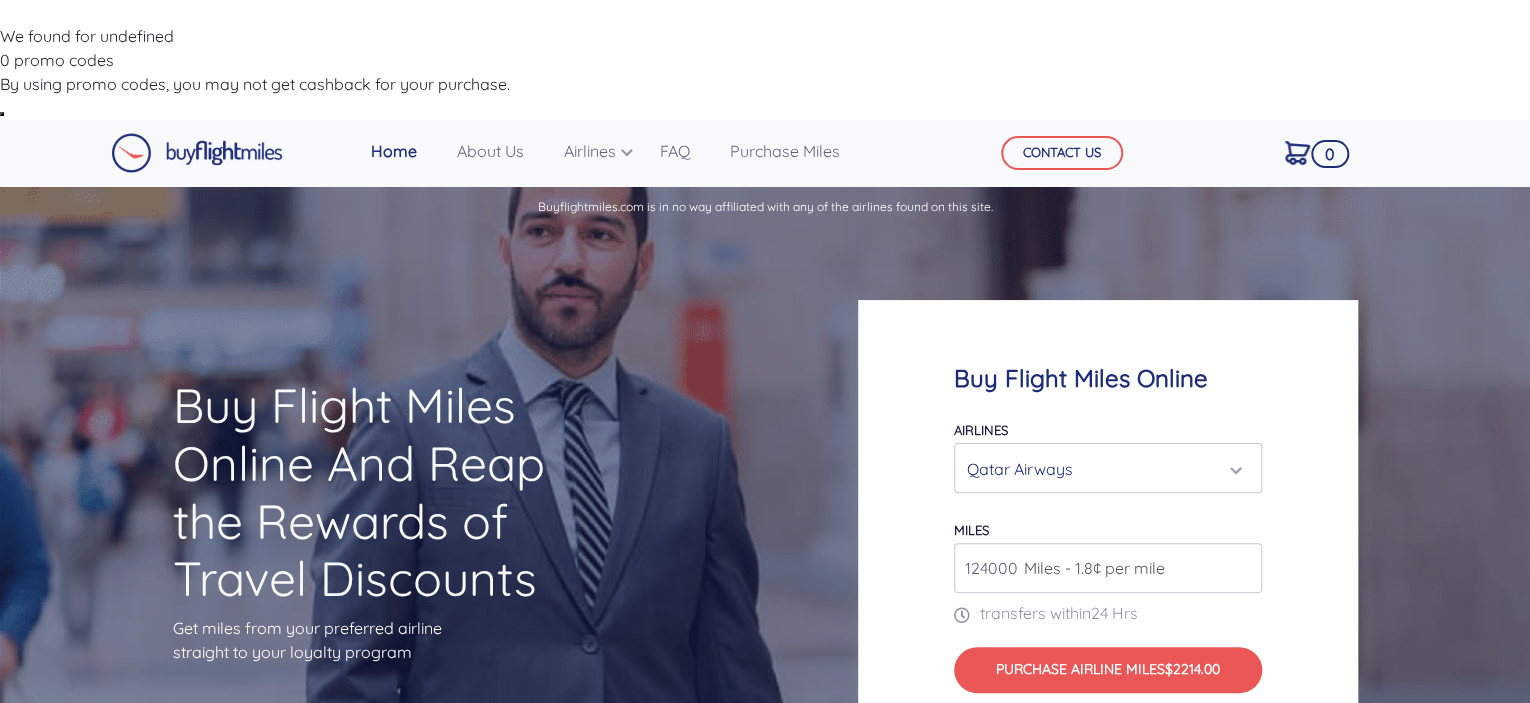 click on "124000" at bounding box center (1108, 568) 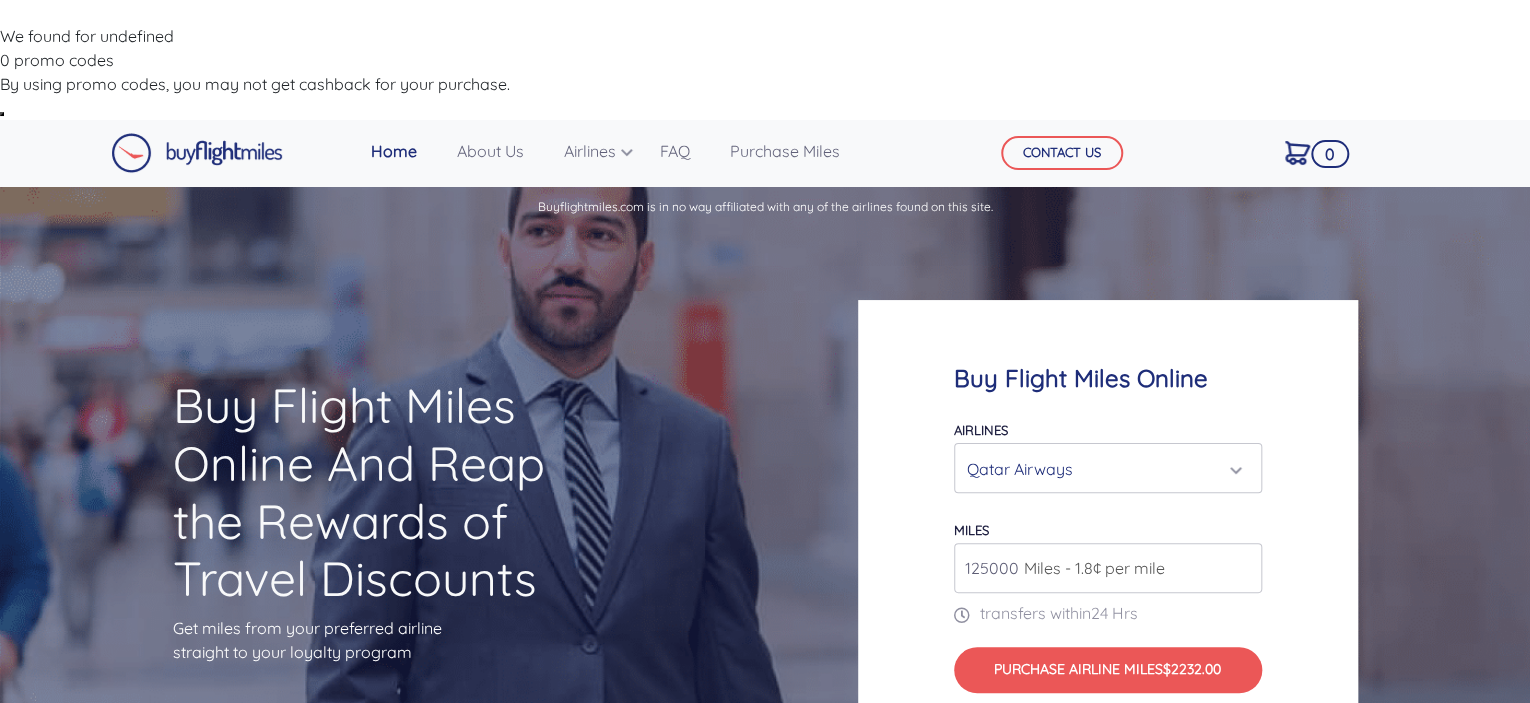 click on "125000" at bounding box center (1108, 568) 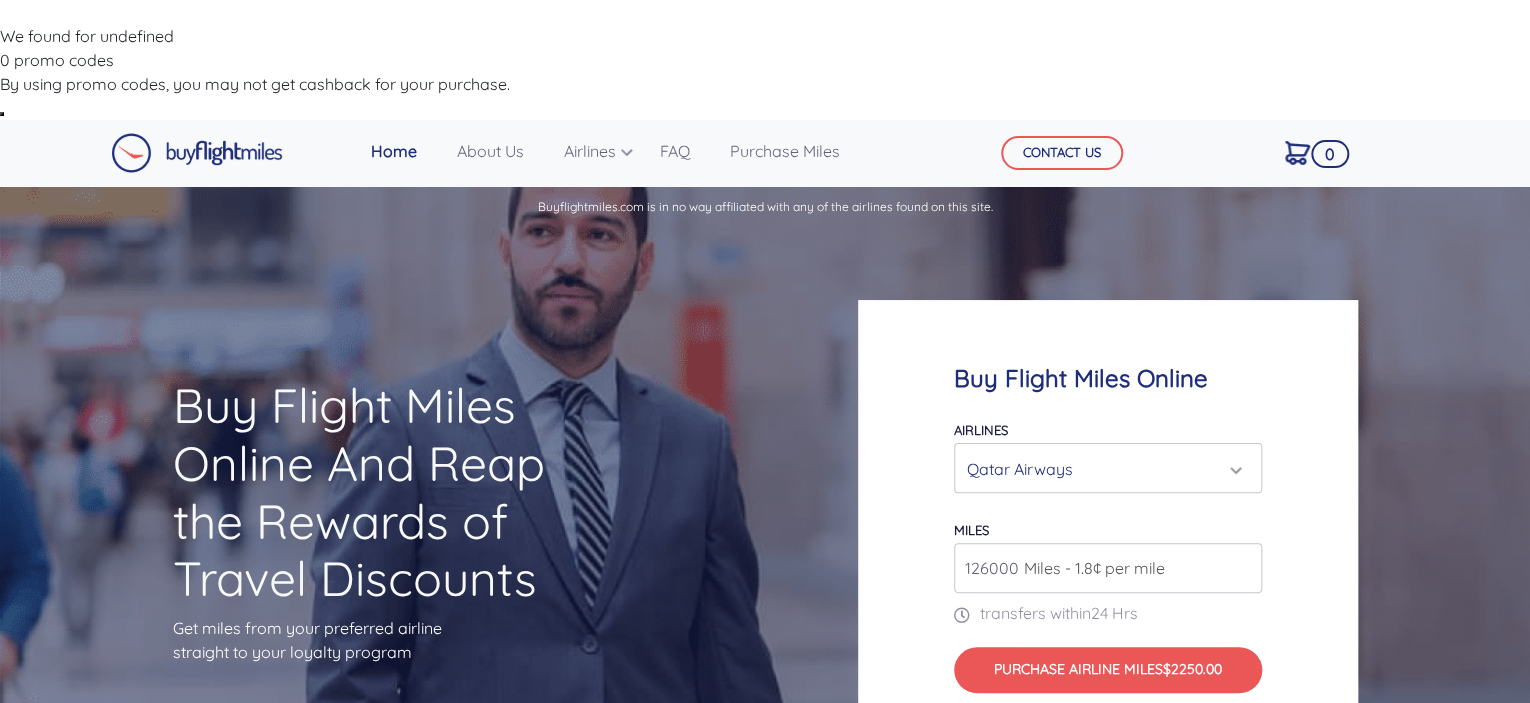 click on "126000" at bounding box center (1108, 568) 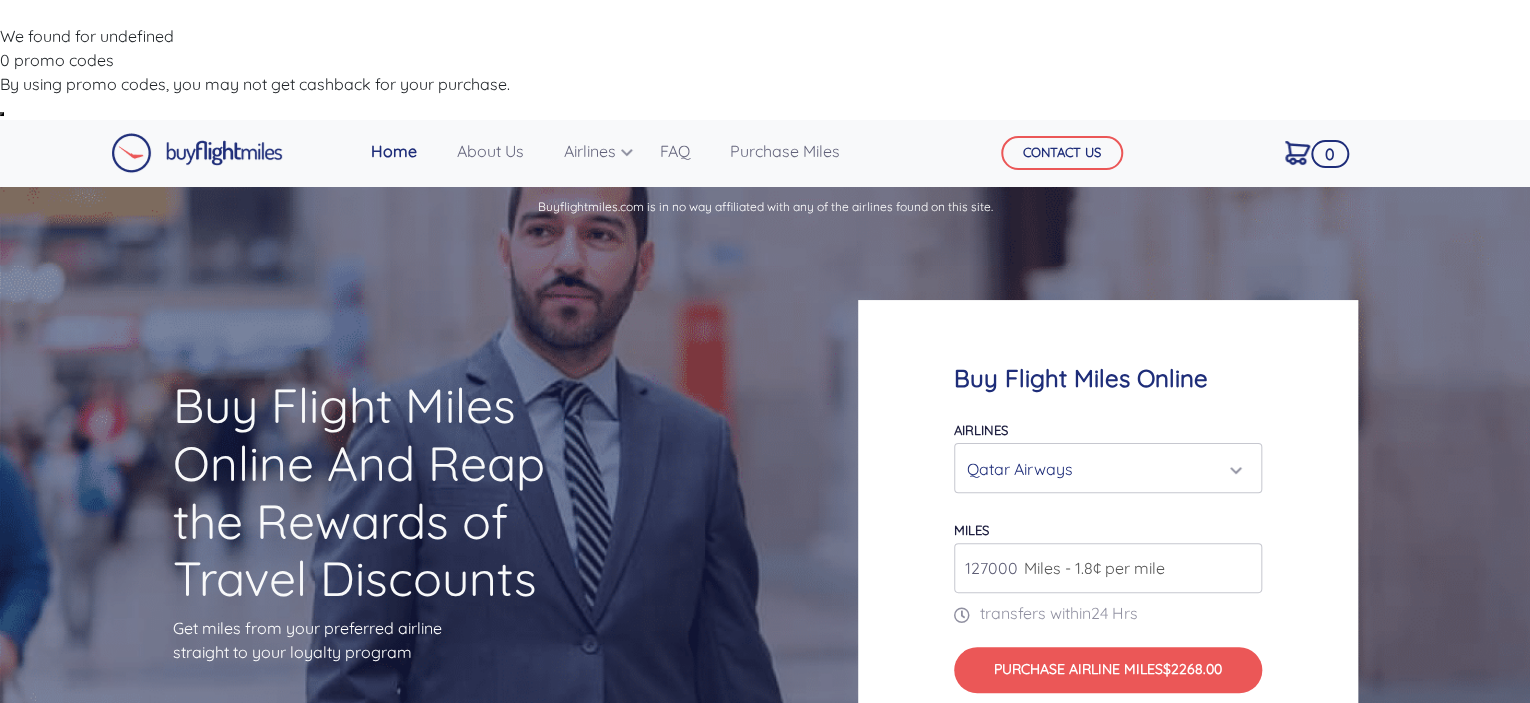 click on "127000" at bounding box center (1108, 568) 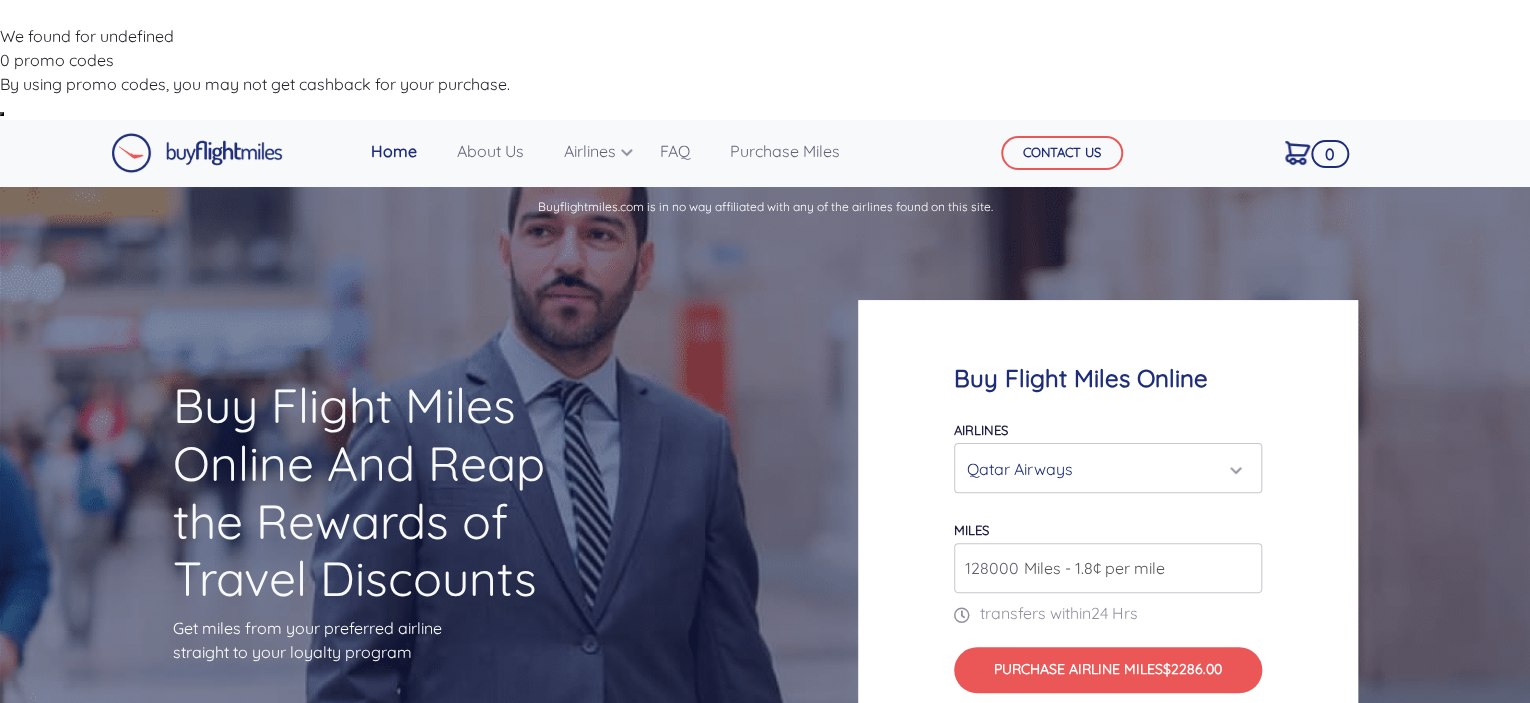 click on "128000" at bounding box center (1108, 568) 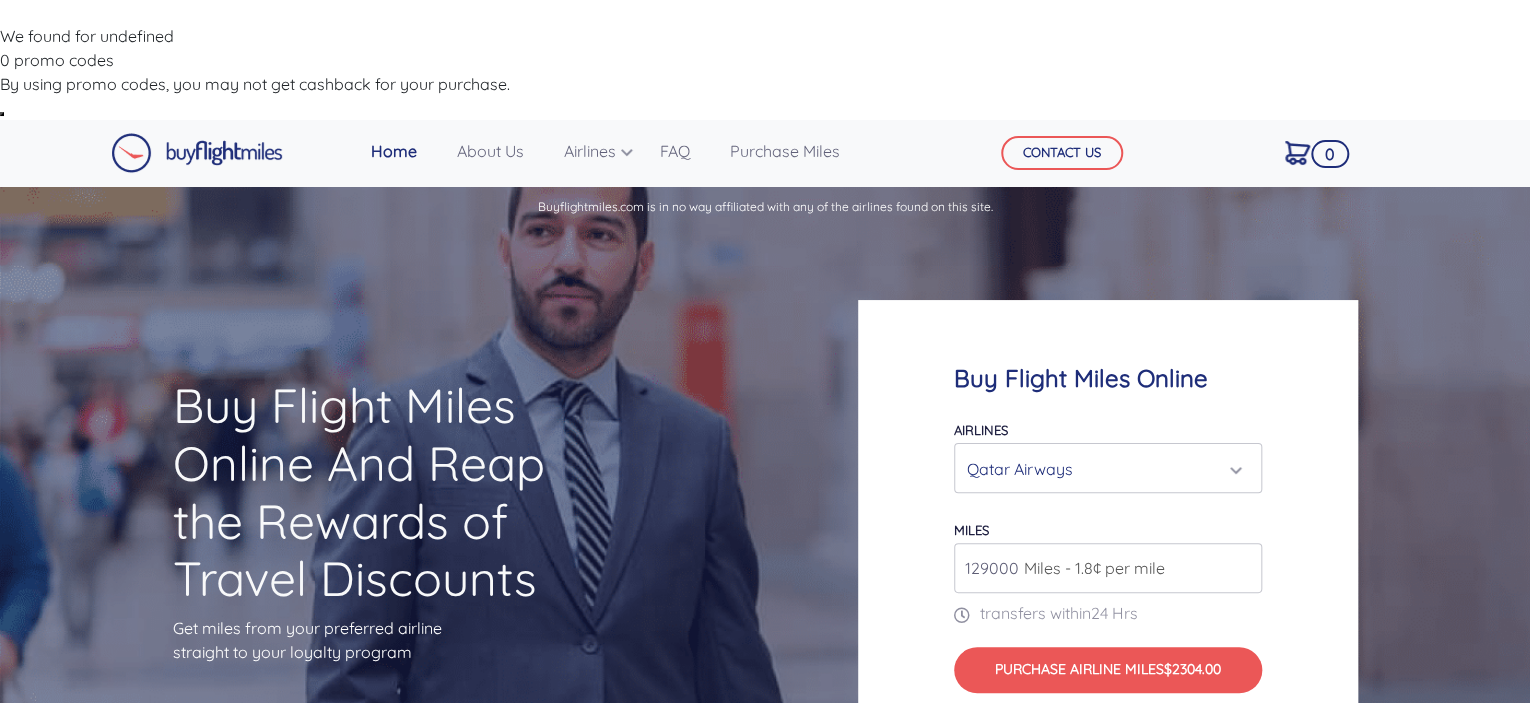click on "129000" at bounding box center [1108, 568] 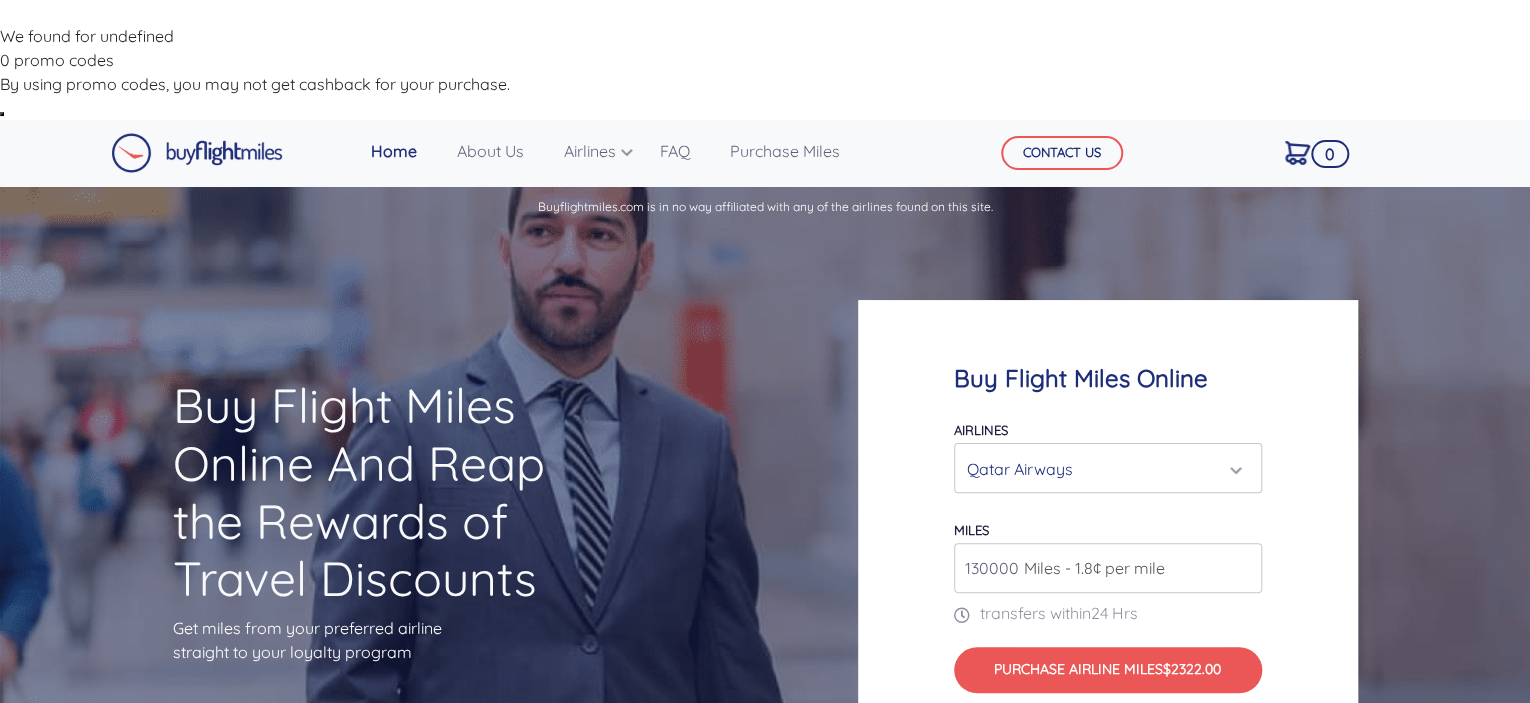 click on "130000" at bounding box center [1108, 568] 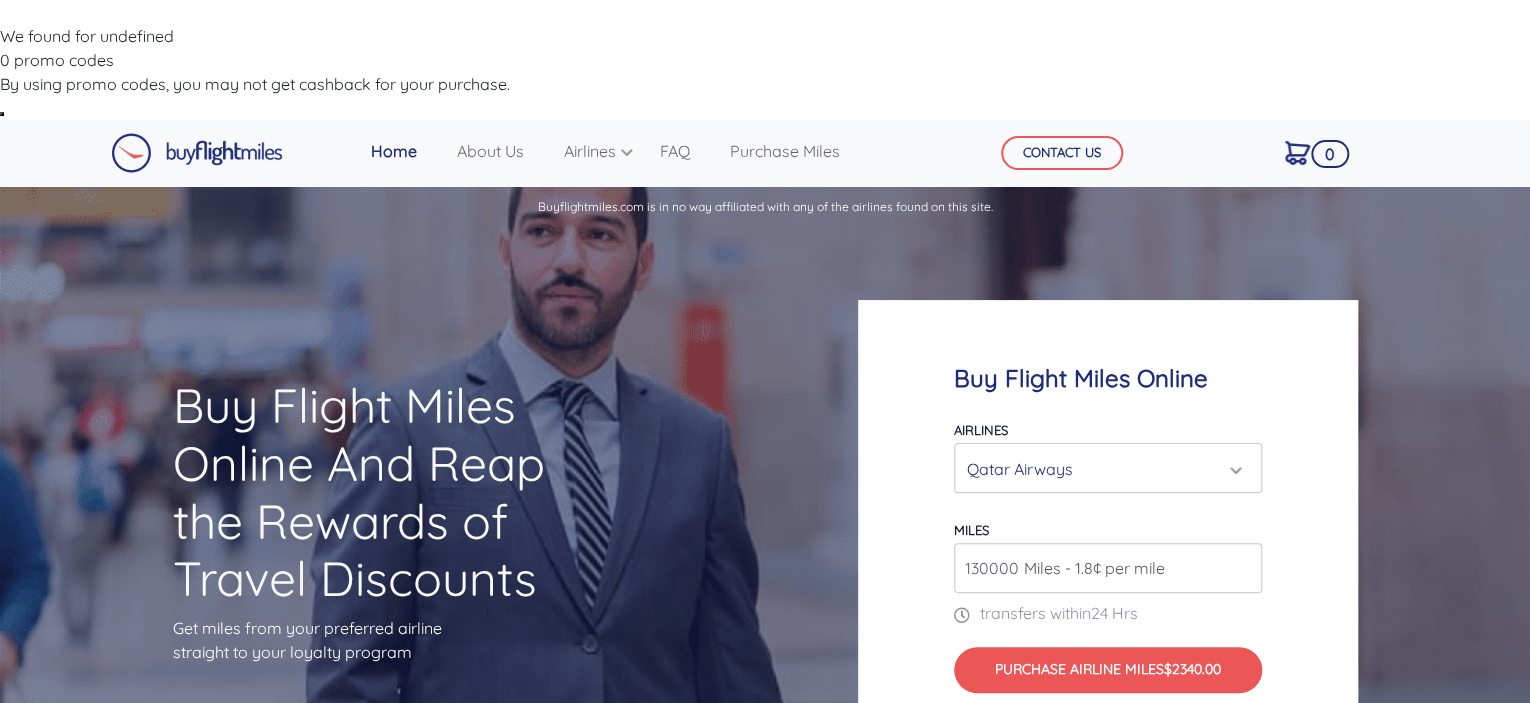 click on "Buy Flight Miles Online
Airlines
Air Canada Aeroplan
Air France/KLM Flying Blue
Avianca LifeMiles
British Airways Executive Club
Cathay Pacific Asia Miles
Singapore KrisFlyer
UNITED
Qatar Airways
Evaair
Qatar Airways   Air Canada Aeroplan Air France/KLM Flying Blue Avianca LifeMiles British Airways Executive Club miles" at bounding box center [1108, 528] 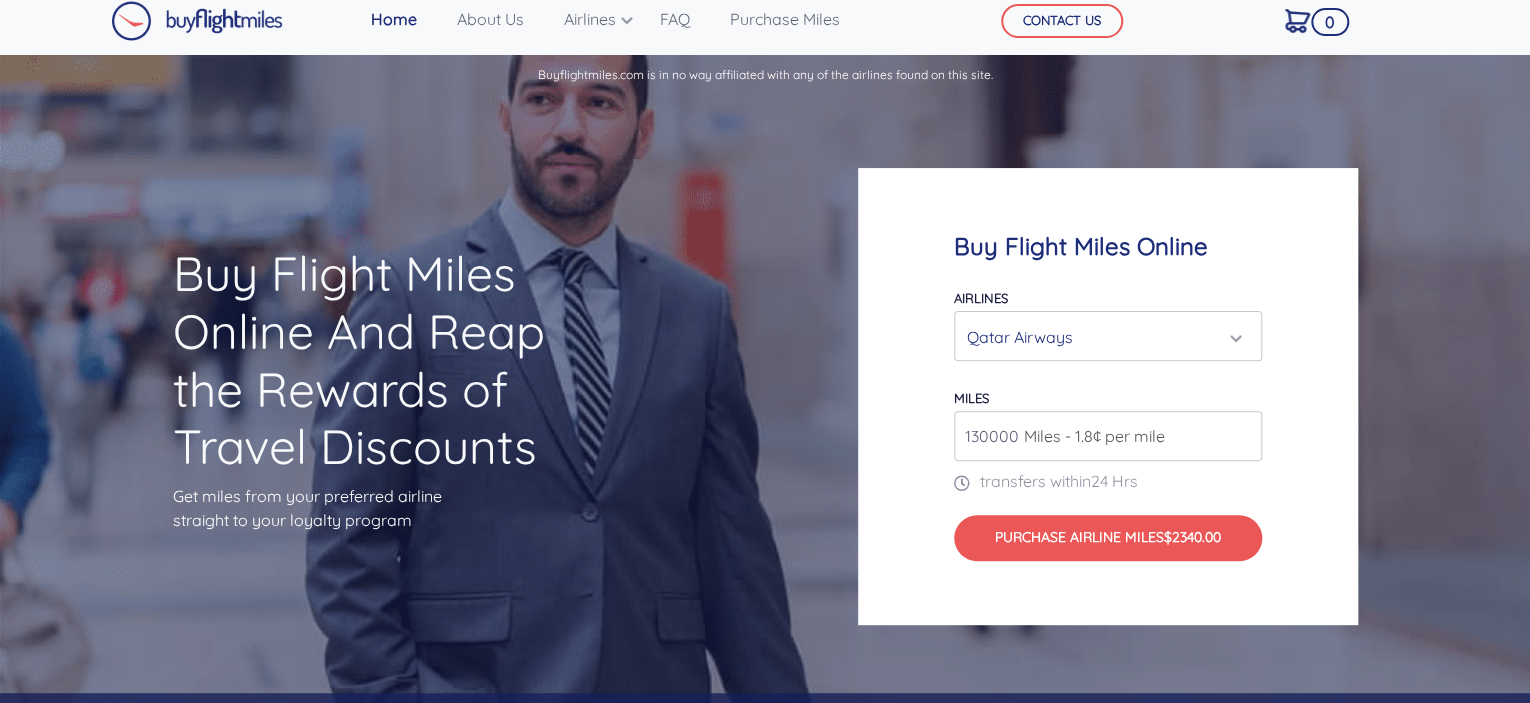 scroll, scrollTop: 100, scrollLeft: 0, axis: vertical 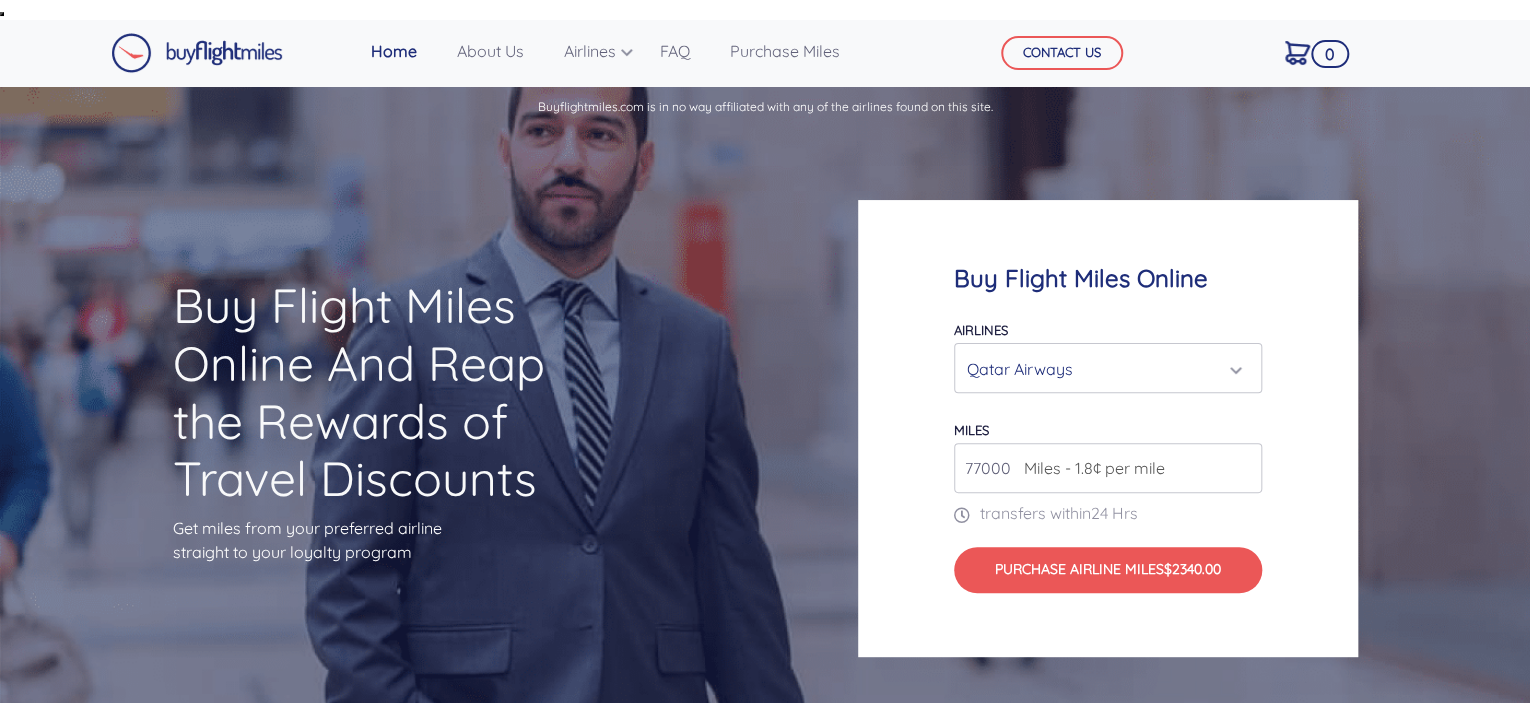 click on "77000" at bounding box center (1108, 468) 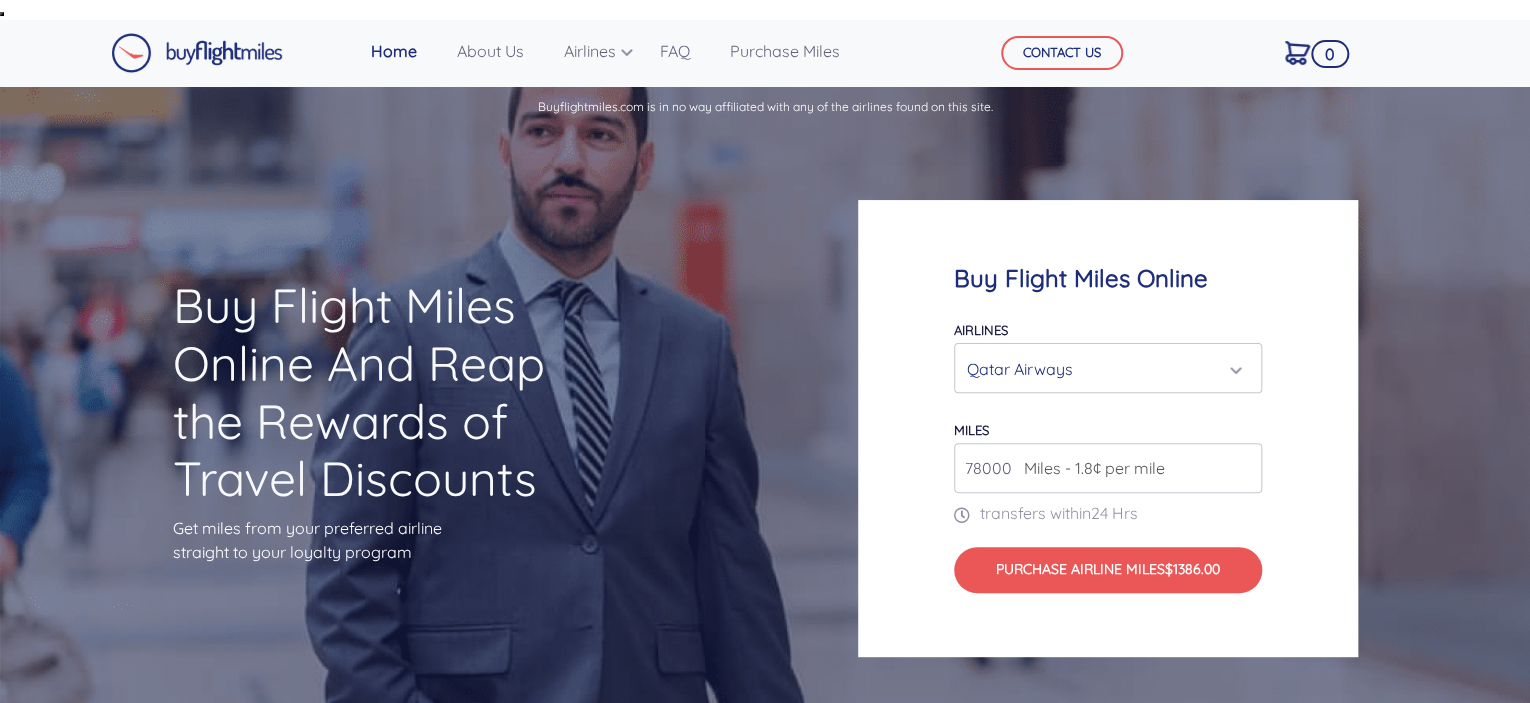 click on "78000" at bounding box center [1108, 468] 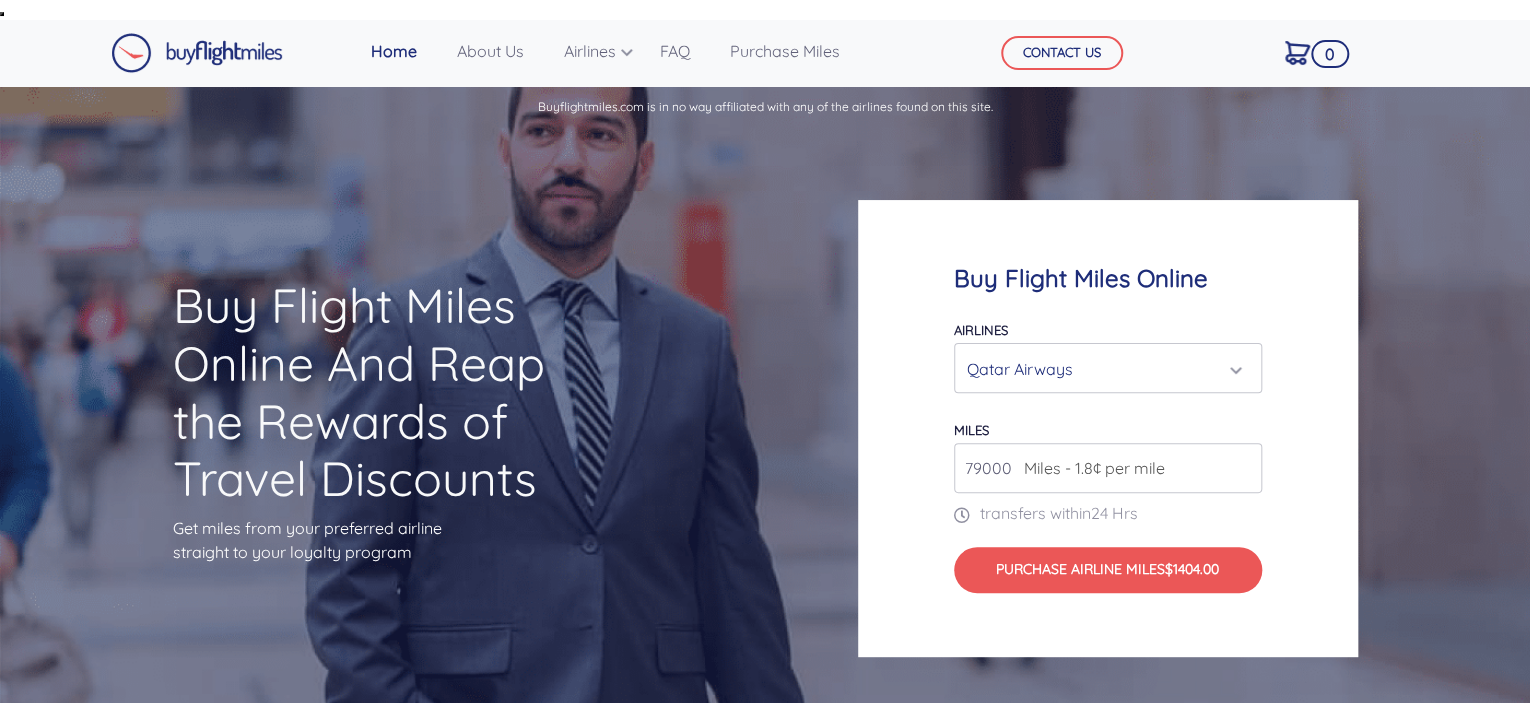 click on "79000" at bounding box center [1108, 468] 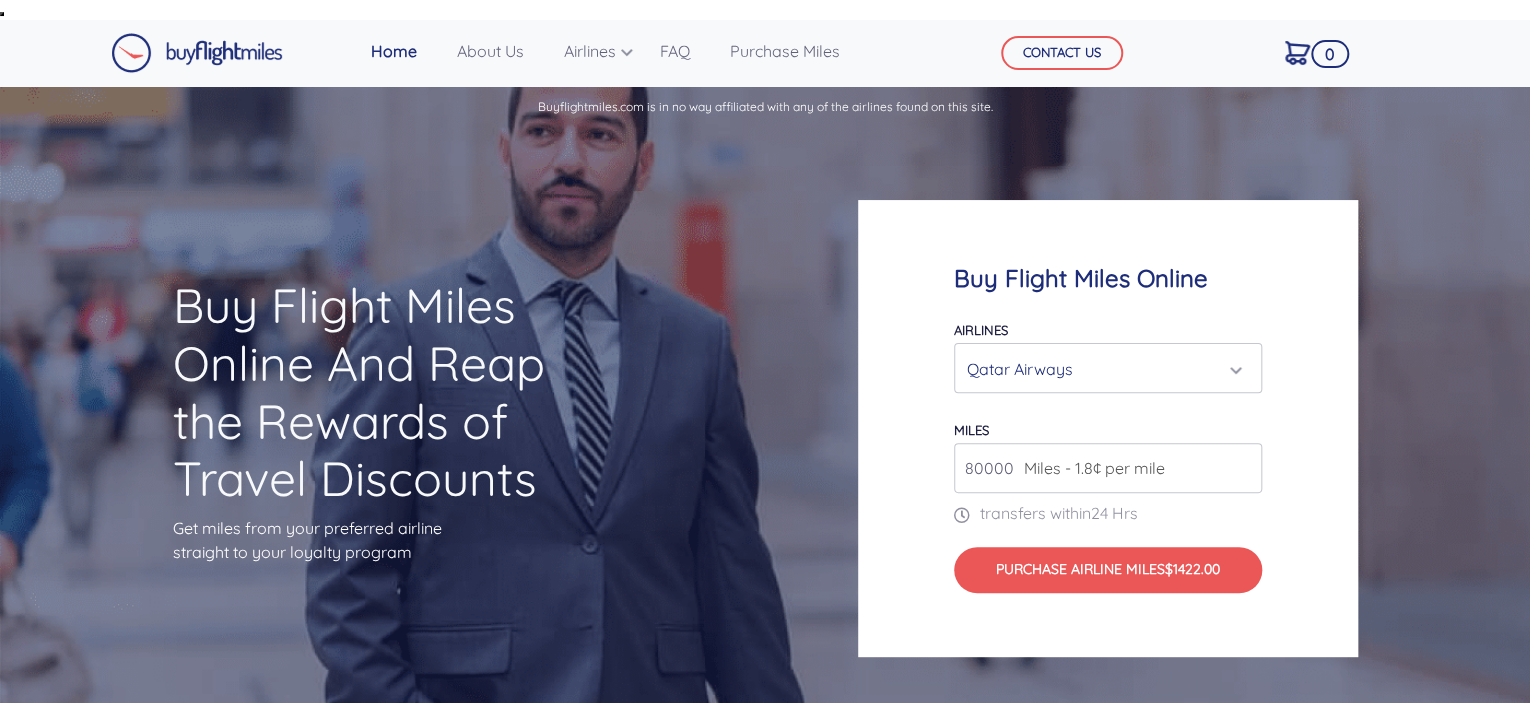 click on "80000" at bounding box center [1108, 468] 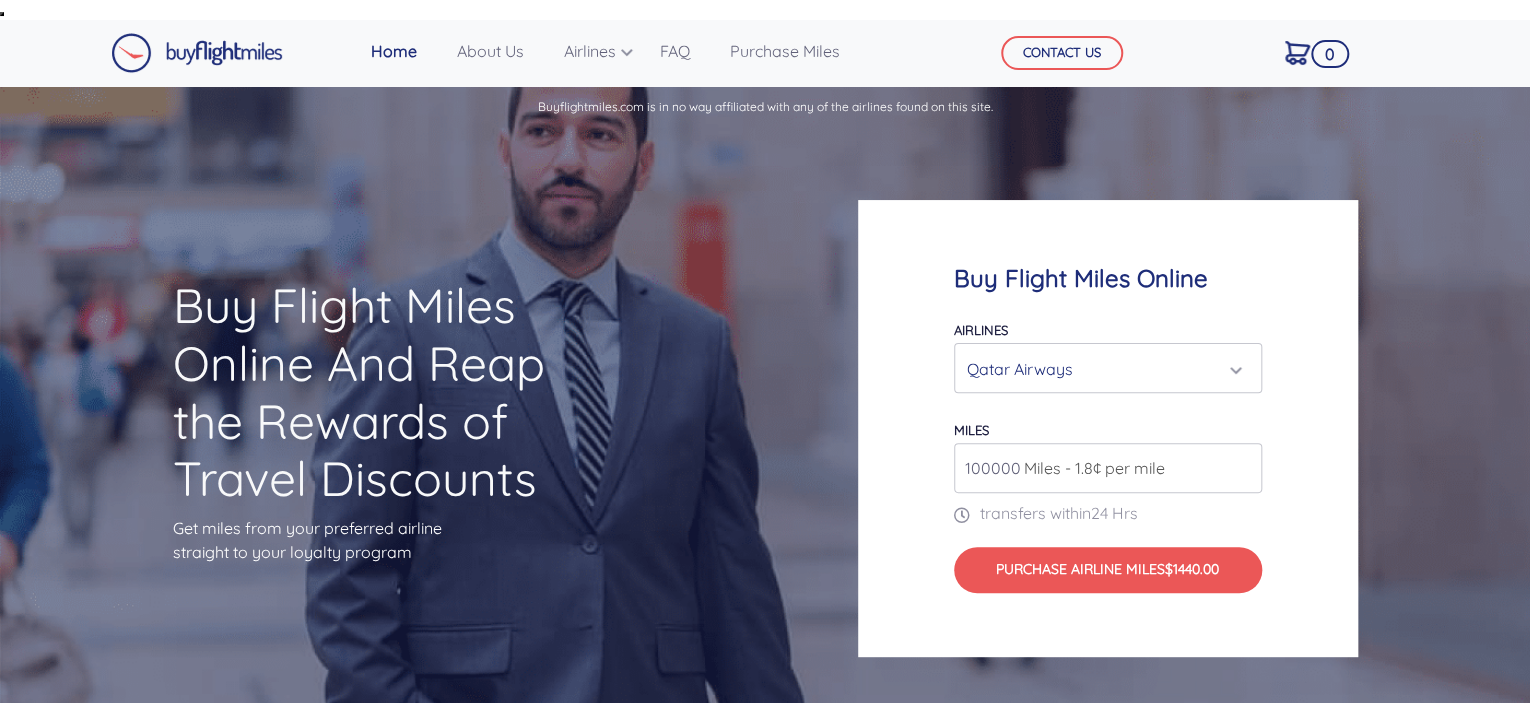 type on "100000" 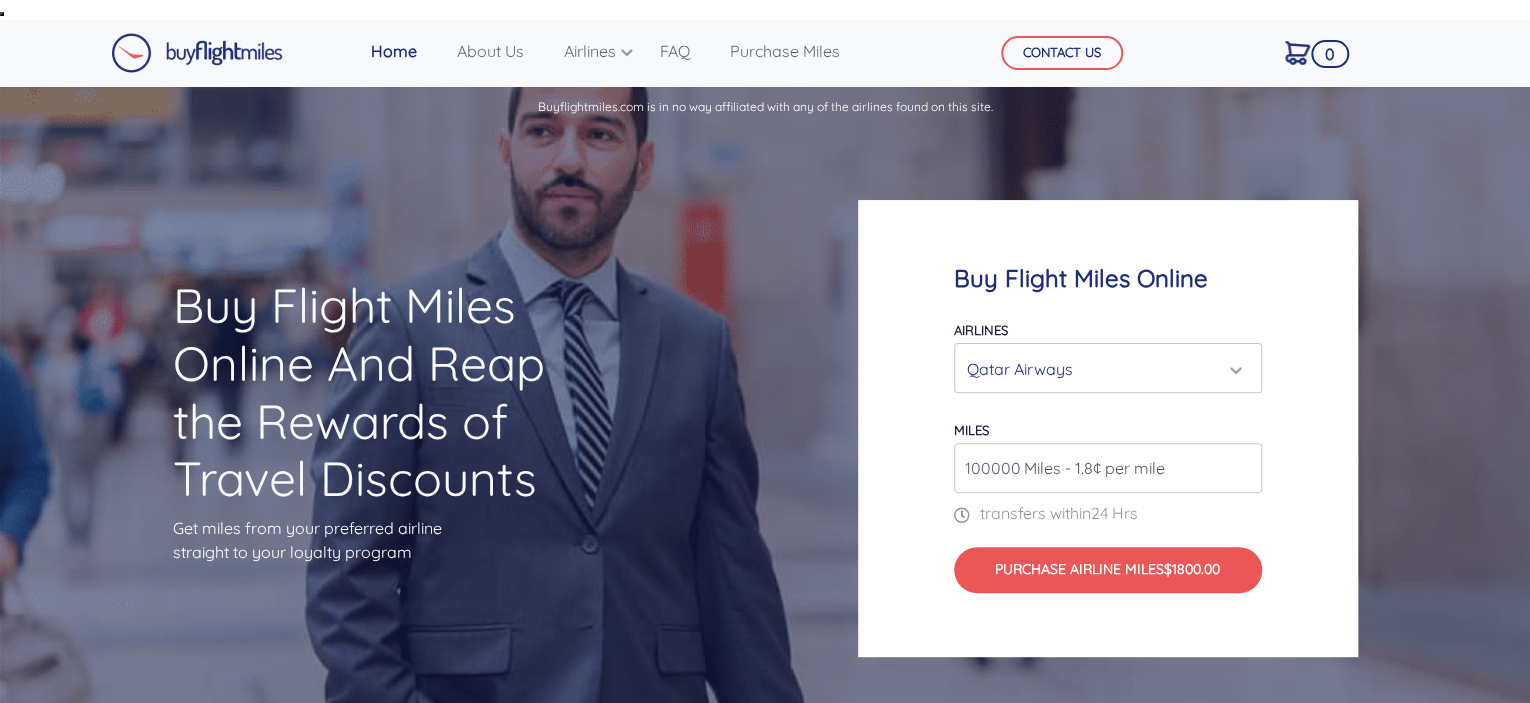 click on "Qatar Airways" at bounding box center [1102, 369] 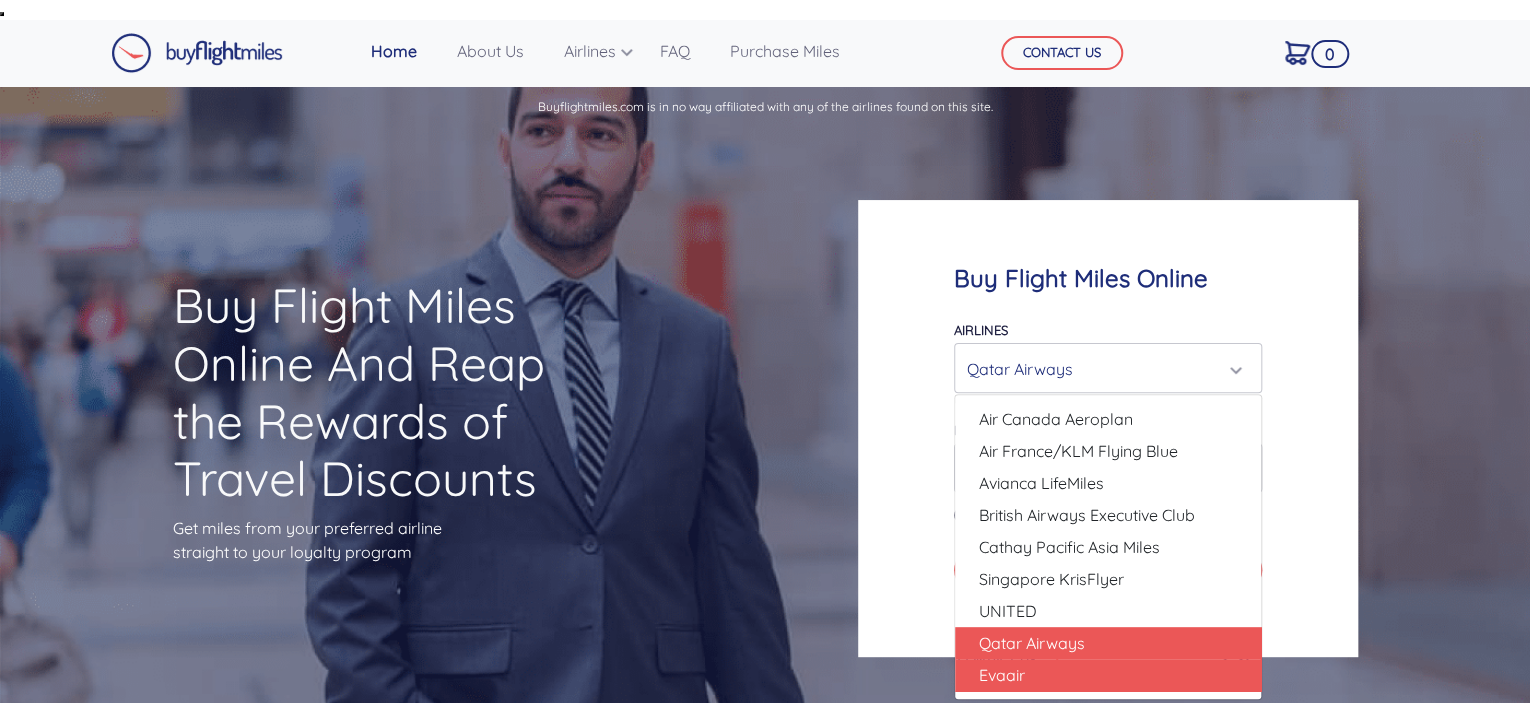 click on "Evaair" at bounding box center (1002, 675) 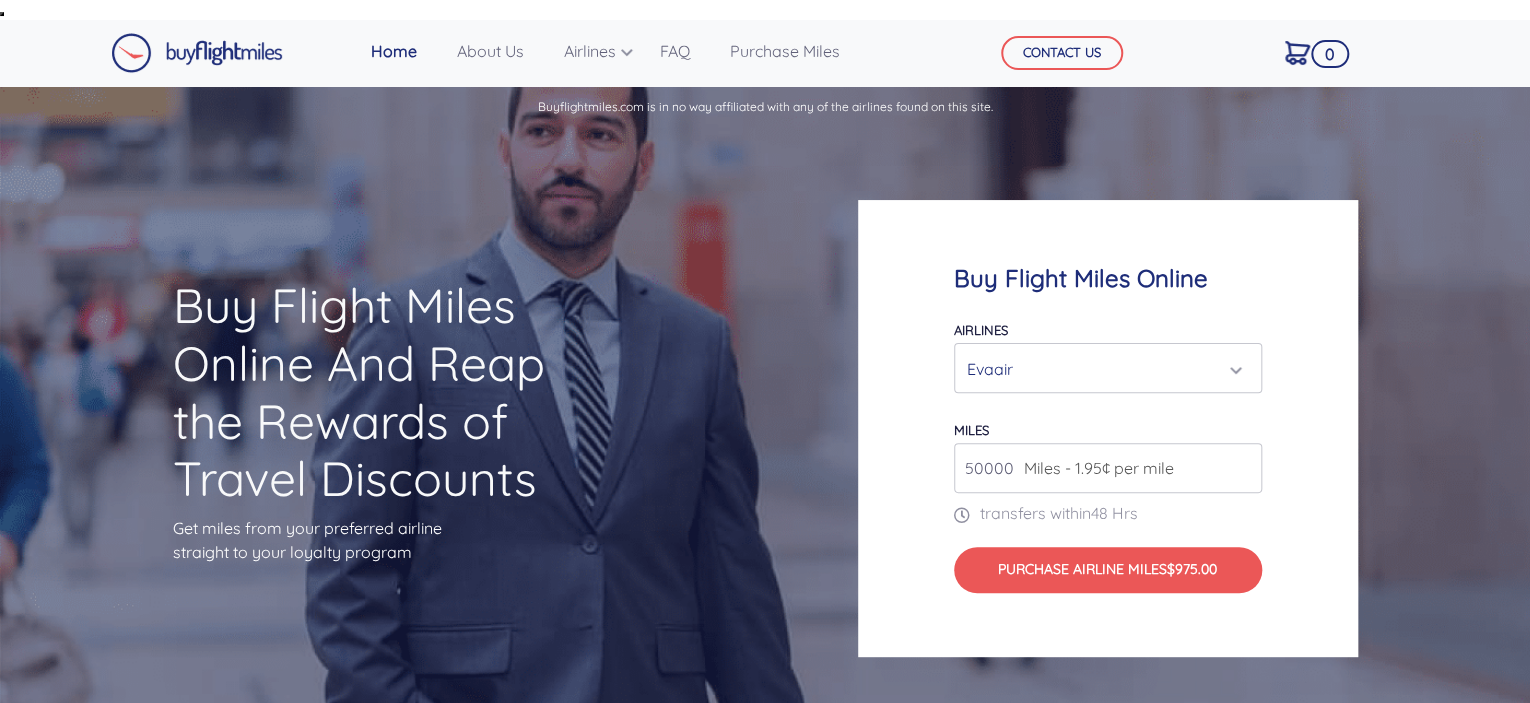 click on "Buy Flight Miles Online
Airlines
Air Canada Aeroplan
Air France/KLM Flying Blue
Avianca LifeMiles
British Airways Executive Club
Cathay Pacific Asia Miles
Singapore KrisFlyer
UNITED
Qatar Airways
Evaair
Evaair   Air Canada Aeroplan Air France/KLM Flying Blue Avianca LifeMiles British Airways Executive Club UNITED miles" at bounding box center [1108, 428] 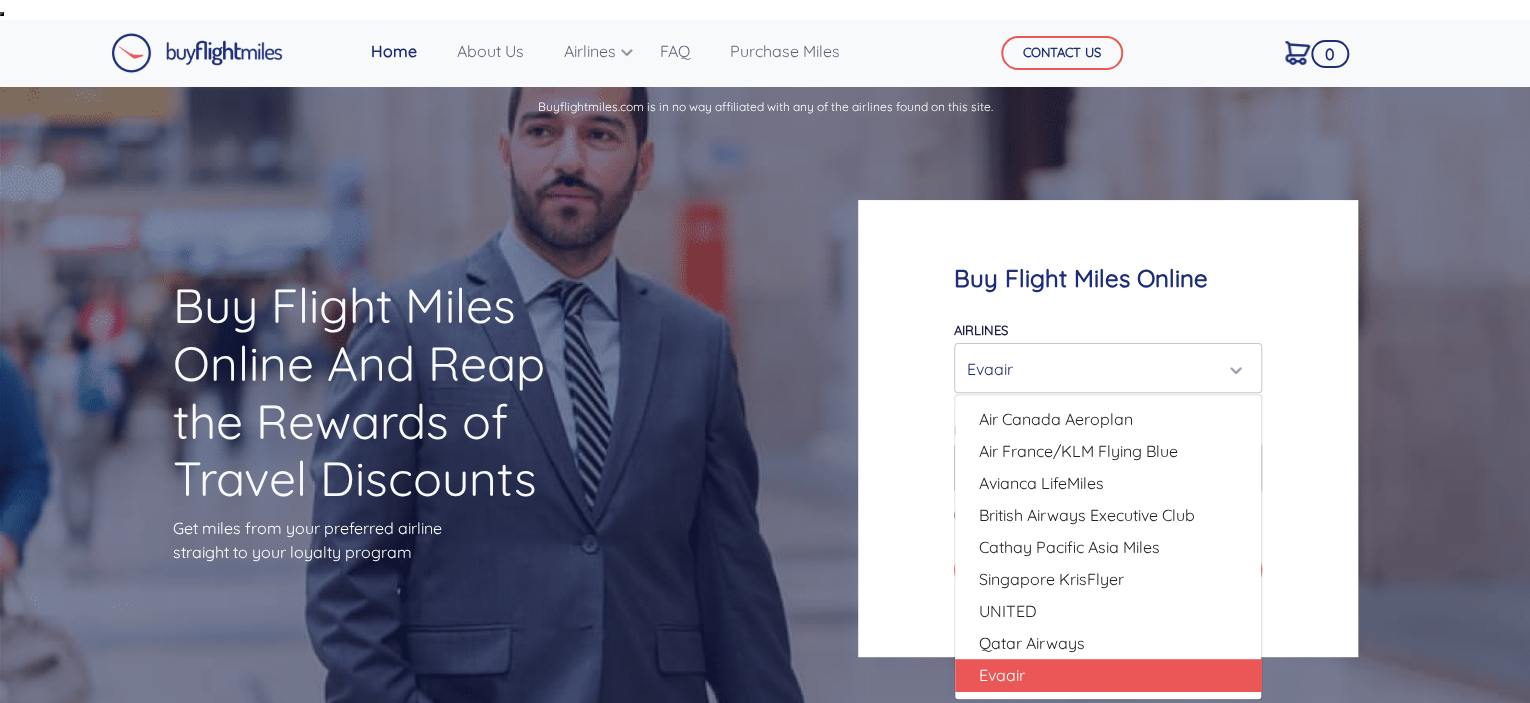 scroll, scrollTop: 0, scrollLeft: 0, axis: both 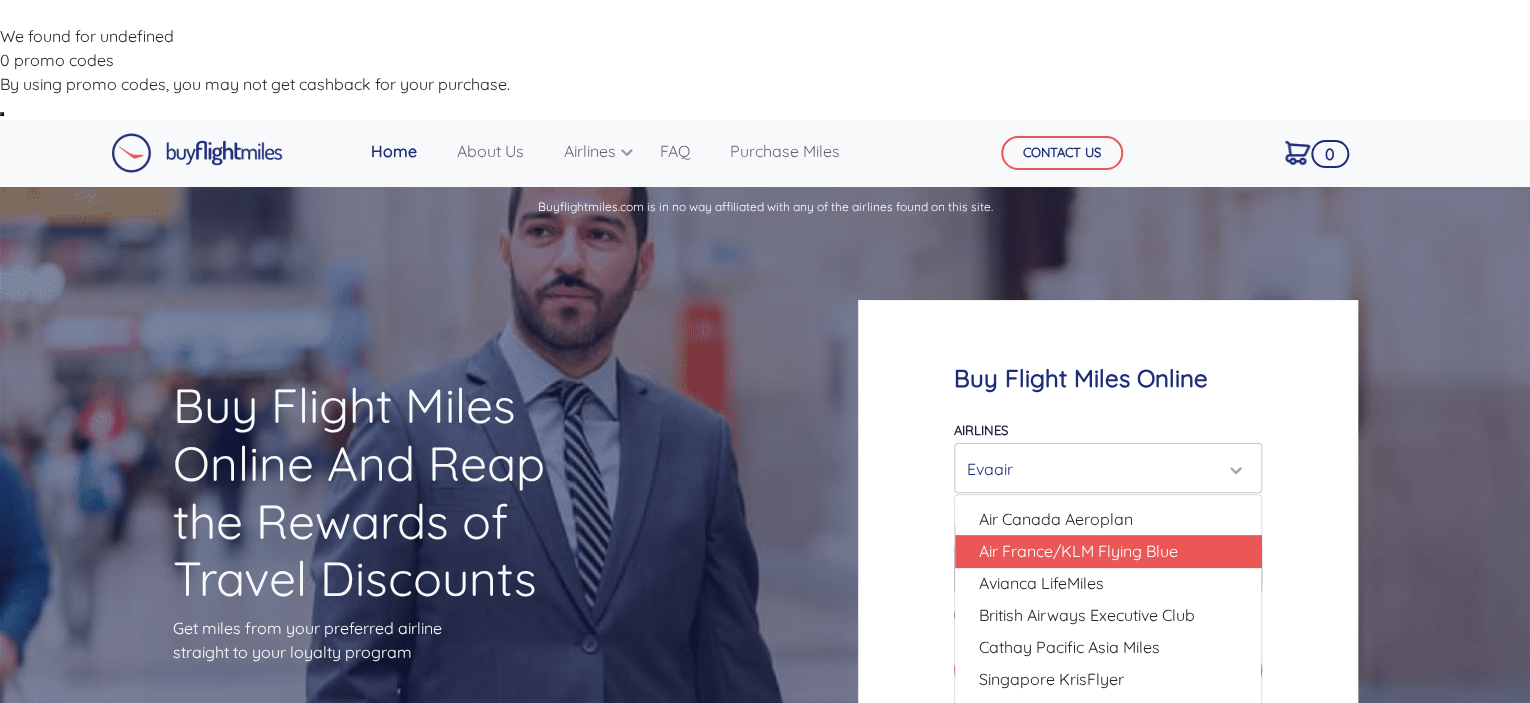 click on "Air France/KLM Flying Blue" at bounding box center (1078, 551) 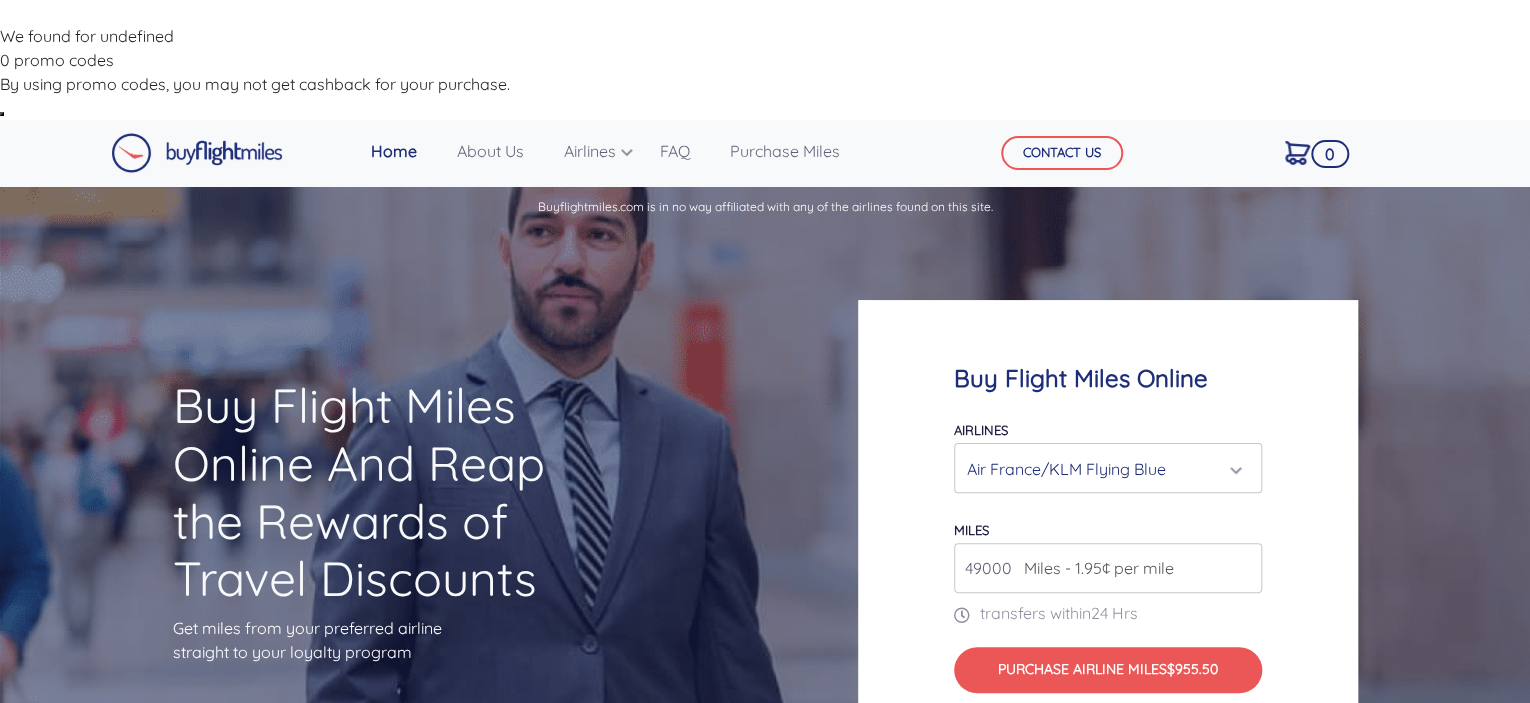 click on "Air France/KLM Flying Blue" at bounding box center [1108, 469] 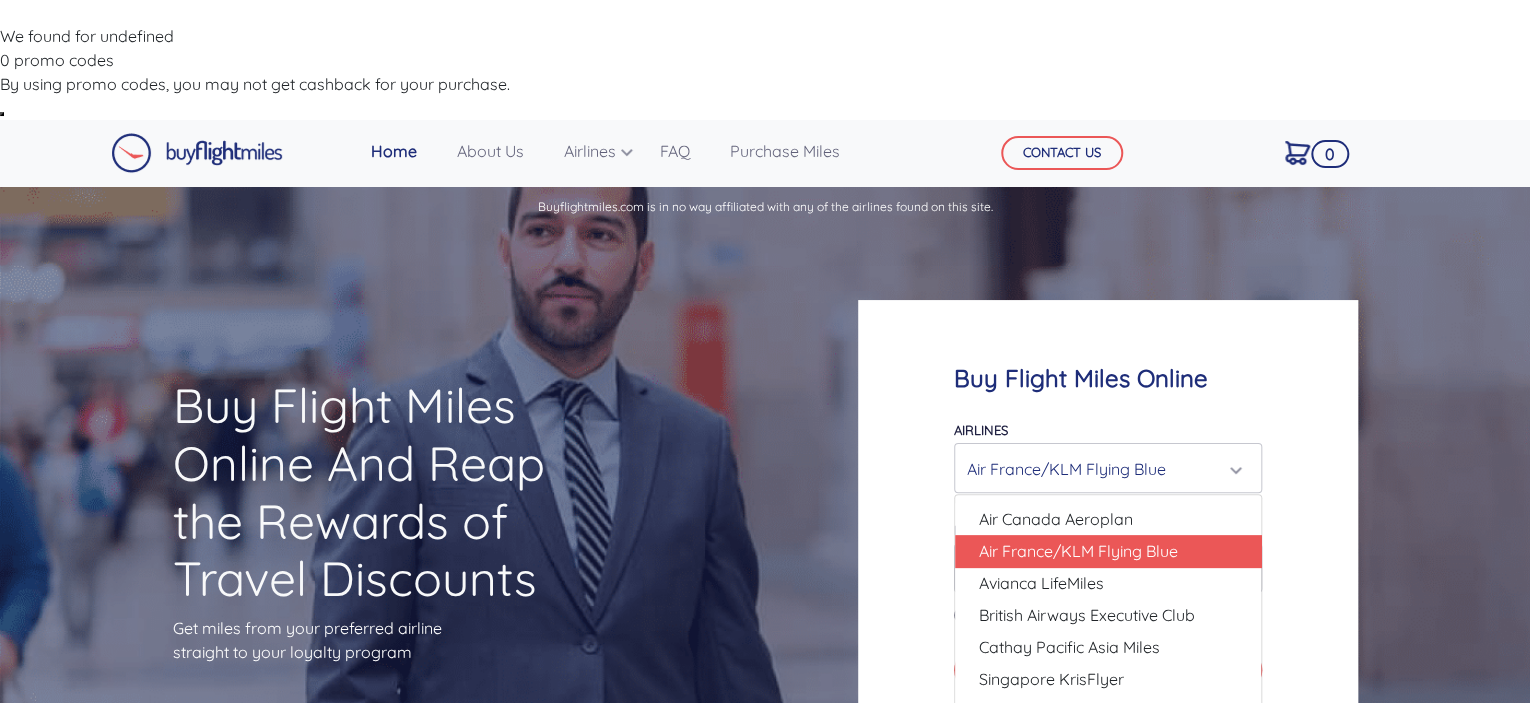 click on "Qatar Airways" at bounding box center [1032, 743] 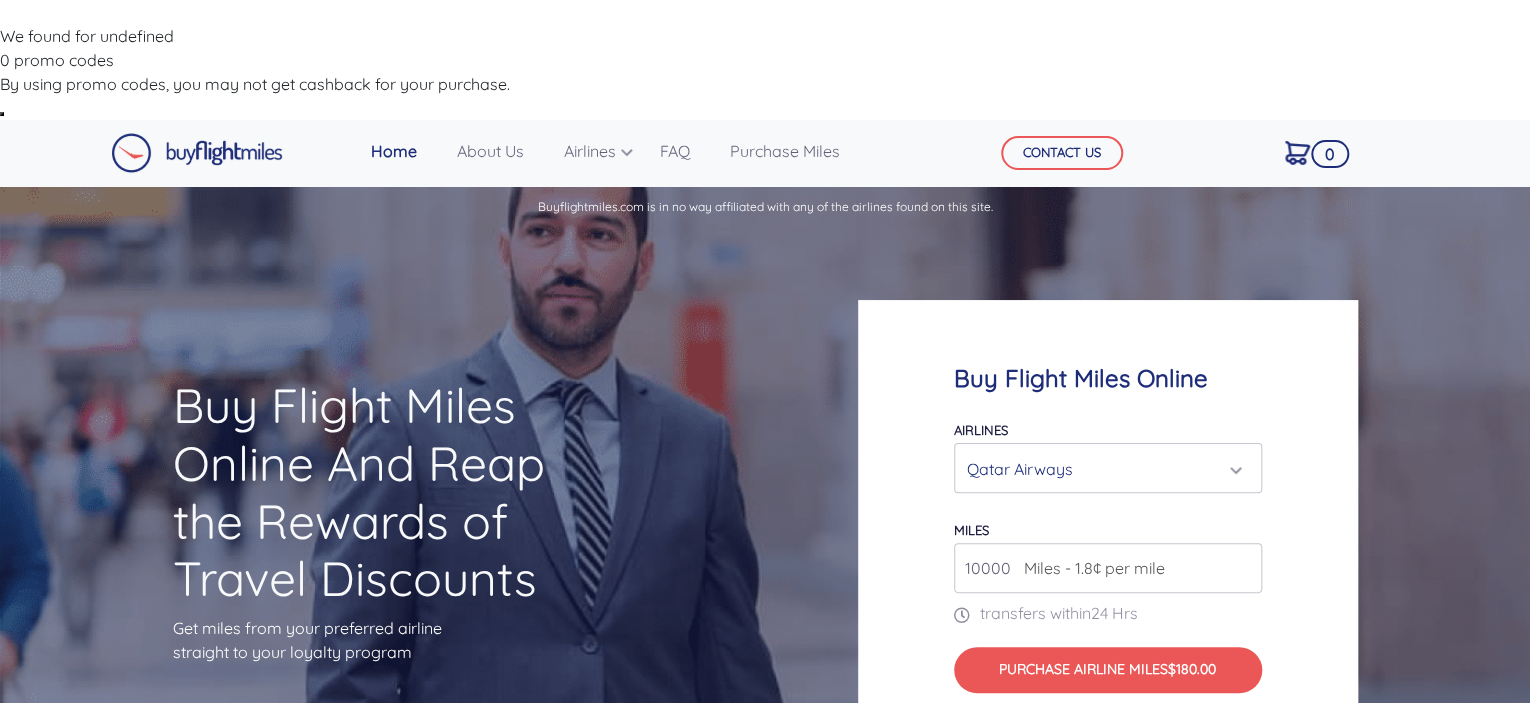 click on "Qatar Airways" at bounding box center [1102, 469] 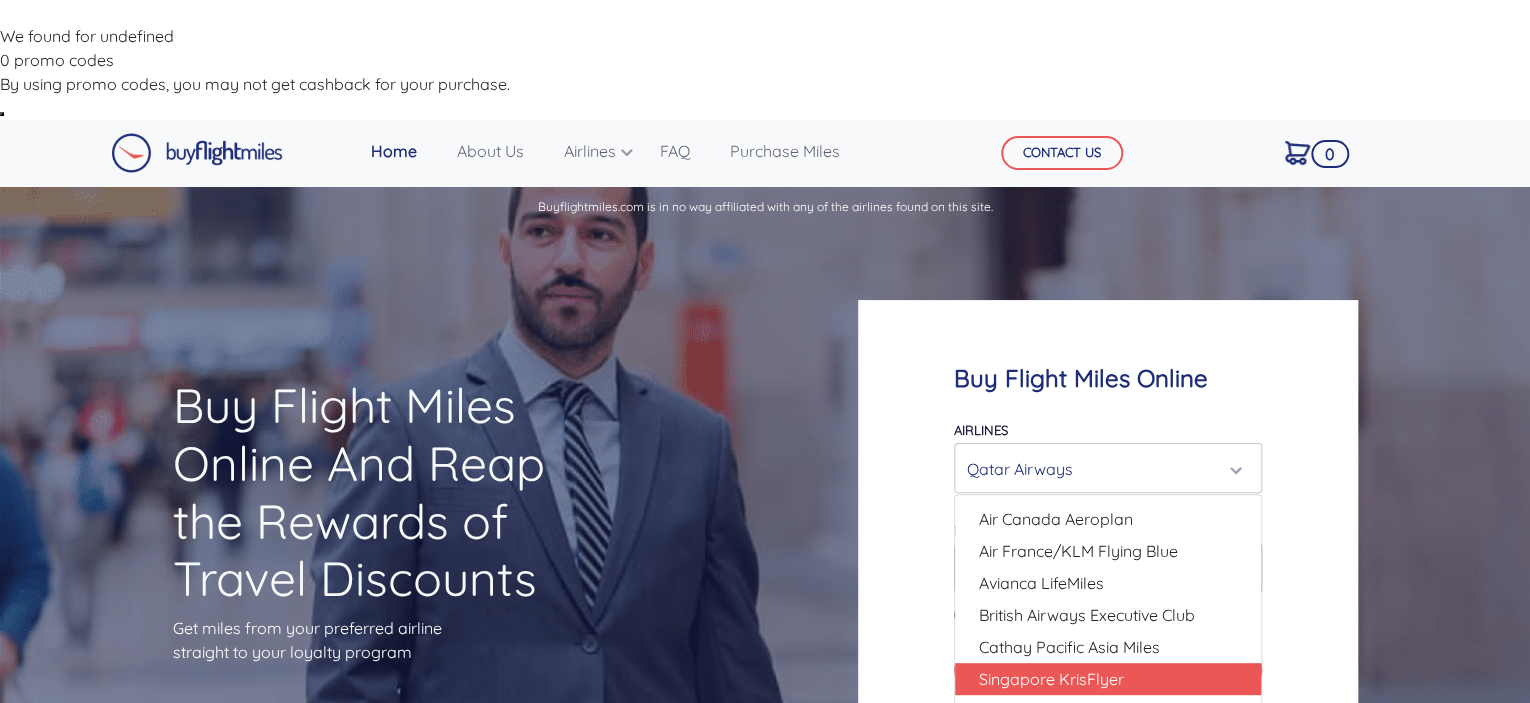 click on "Singapore KrisFlyer" at bounding box center [1051, 679] 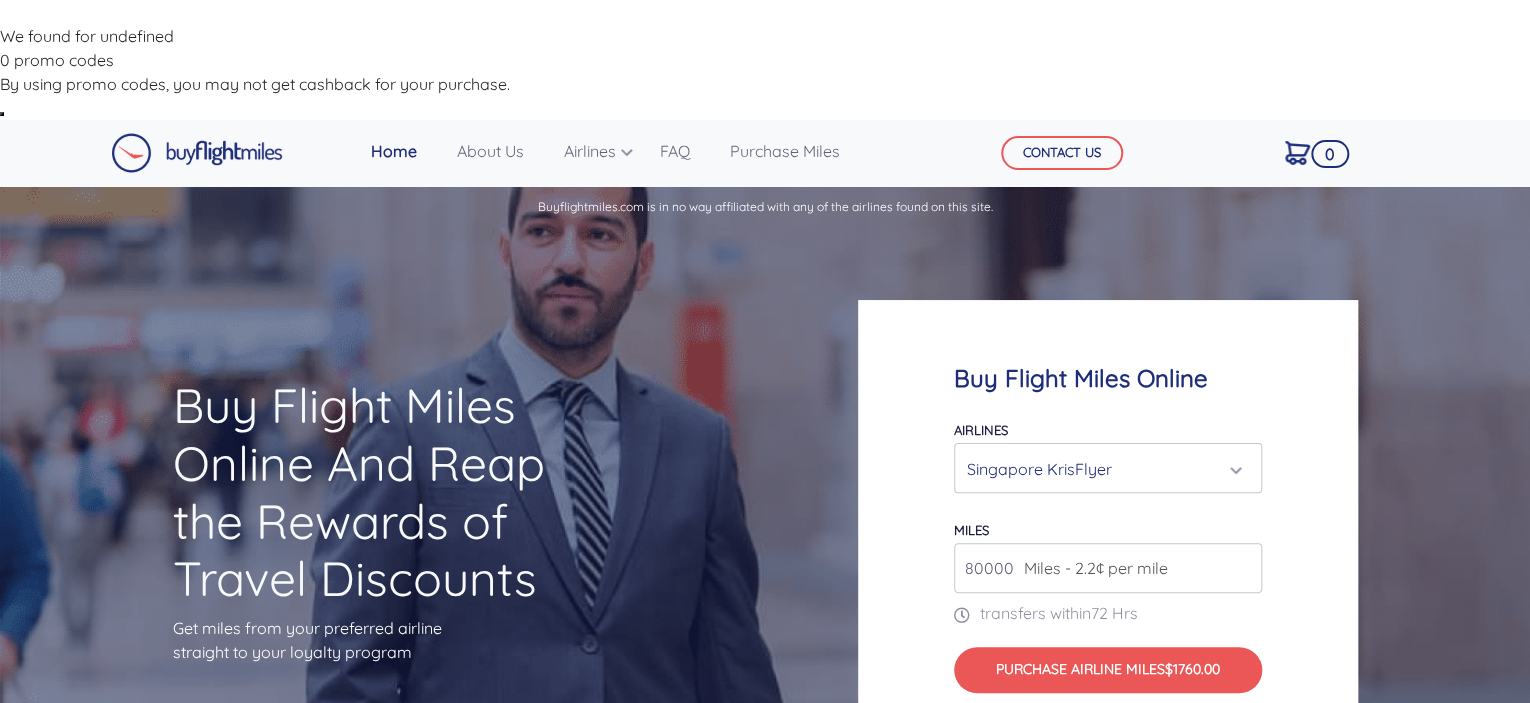 click on "Singapore KrisFlyer" at bounding box center [1102, 469] 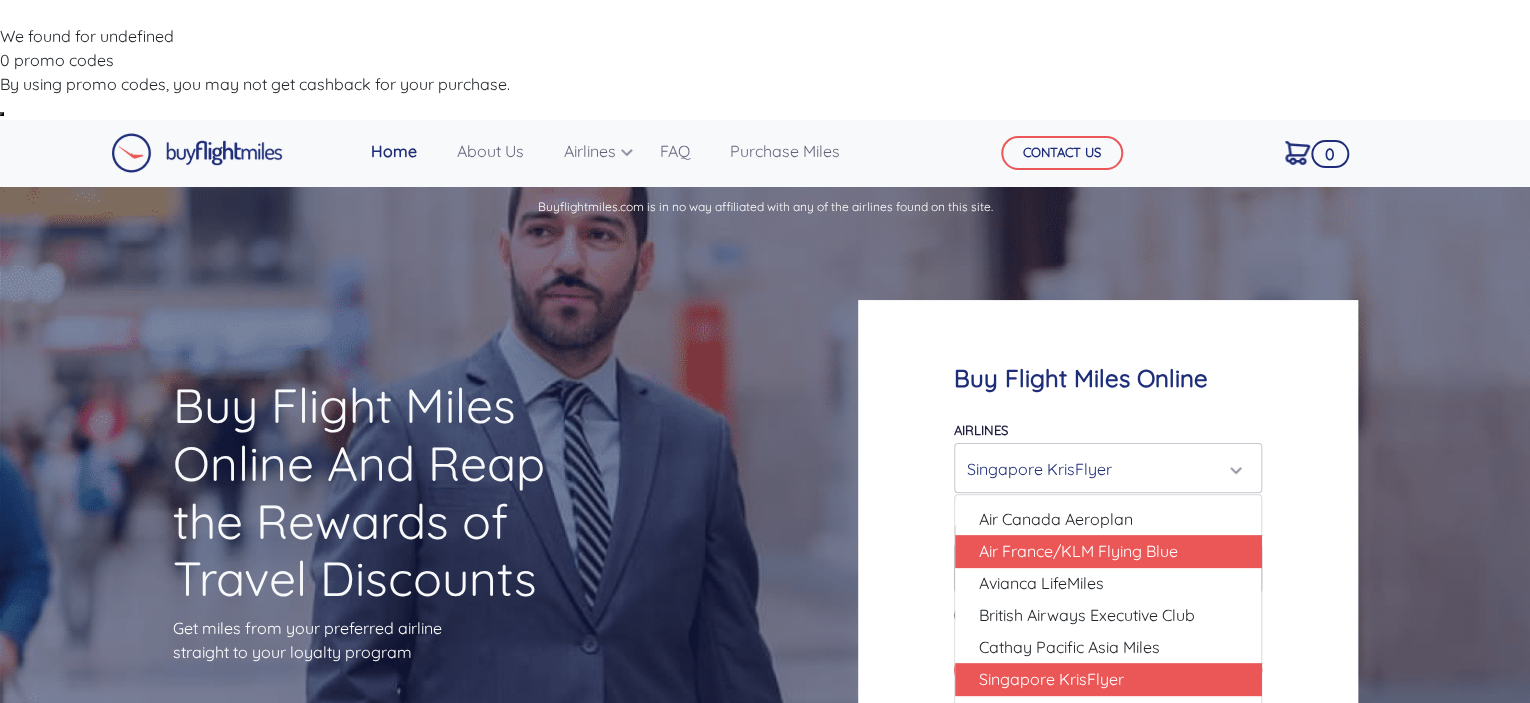 click on "Air France/KLM Flying Blue" at bounding box center (1078, 551) 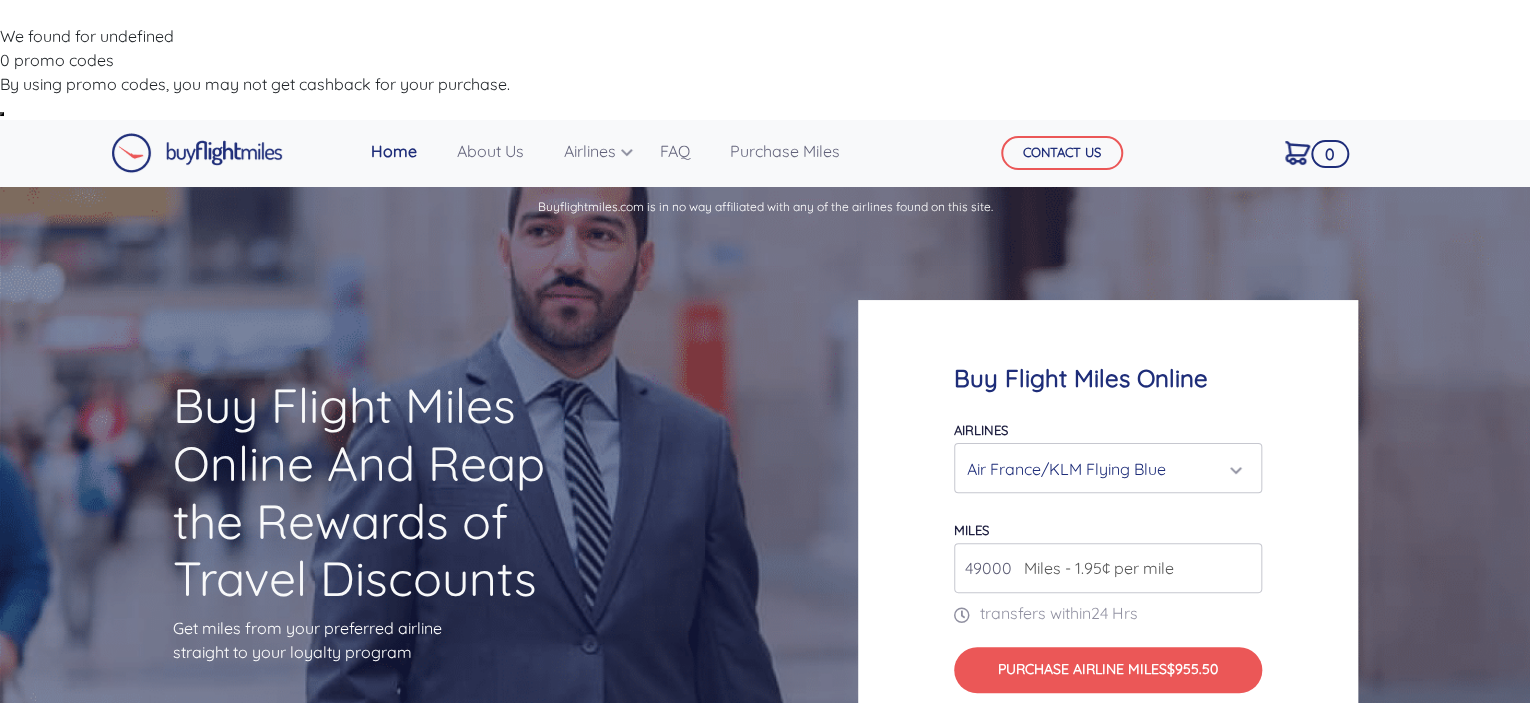 click on "49000" at bounding box center [1108, 568] 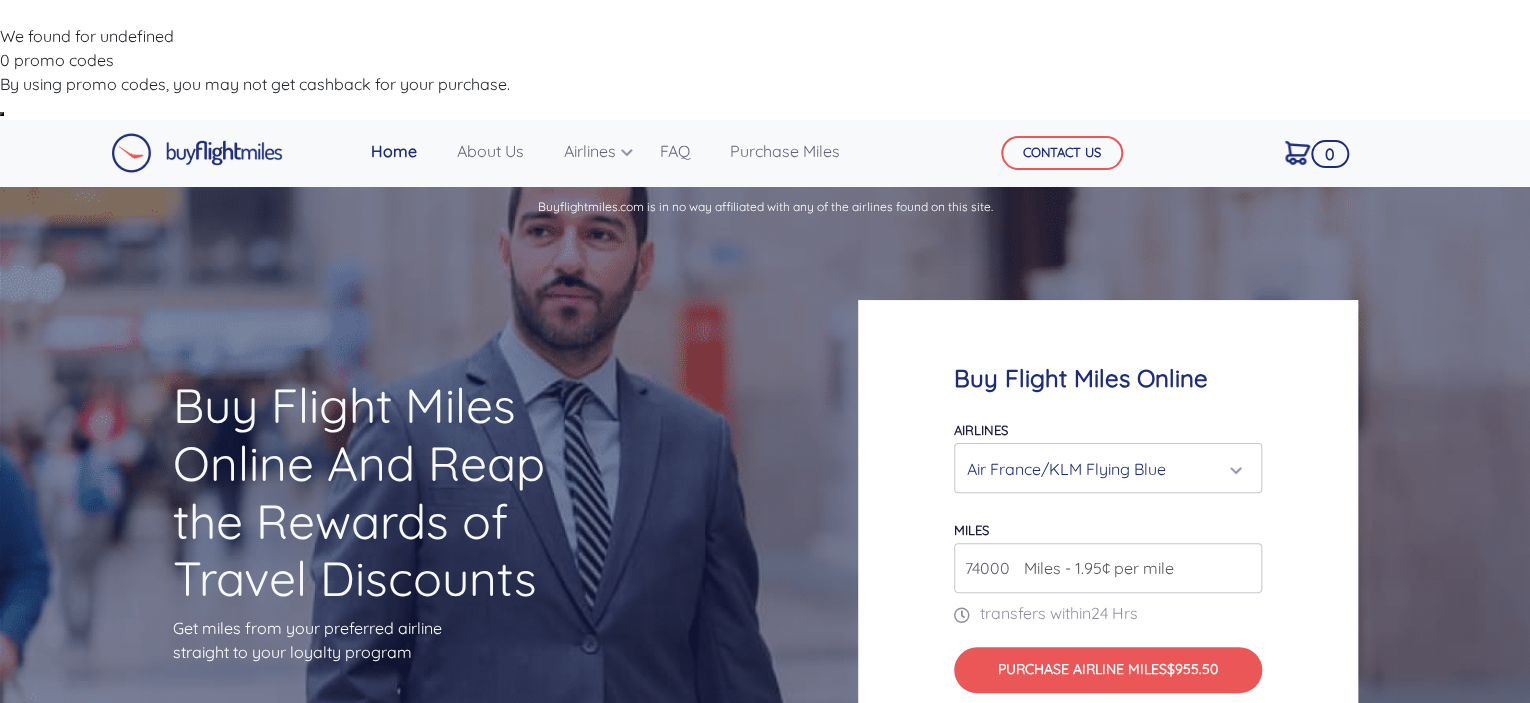 click on "74000" at bounding box center (1108, 568) 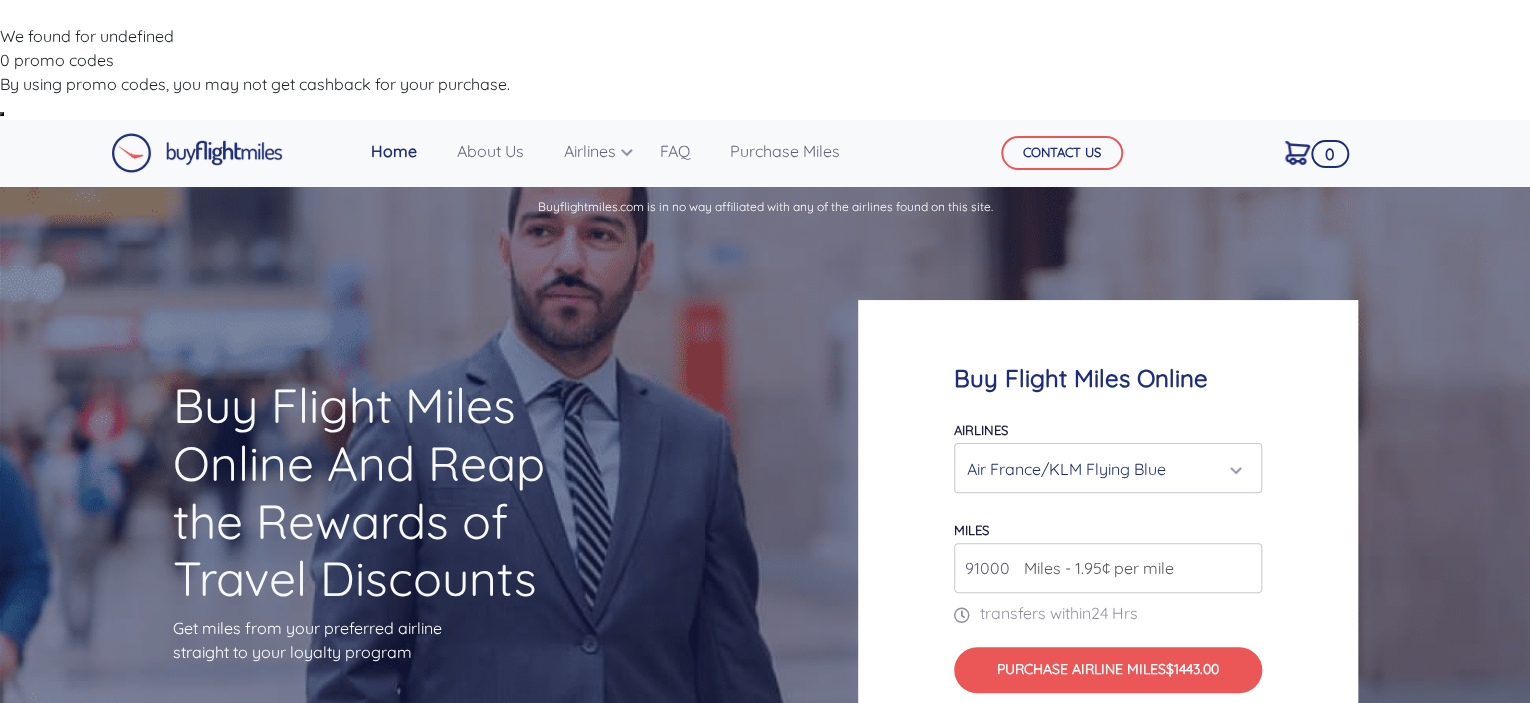 click on "91000" at bounding box center (1108, 568) 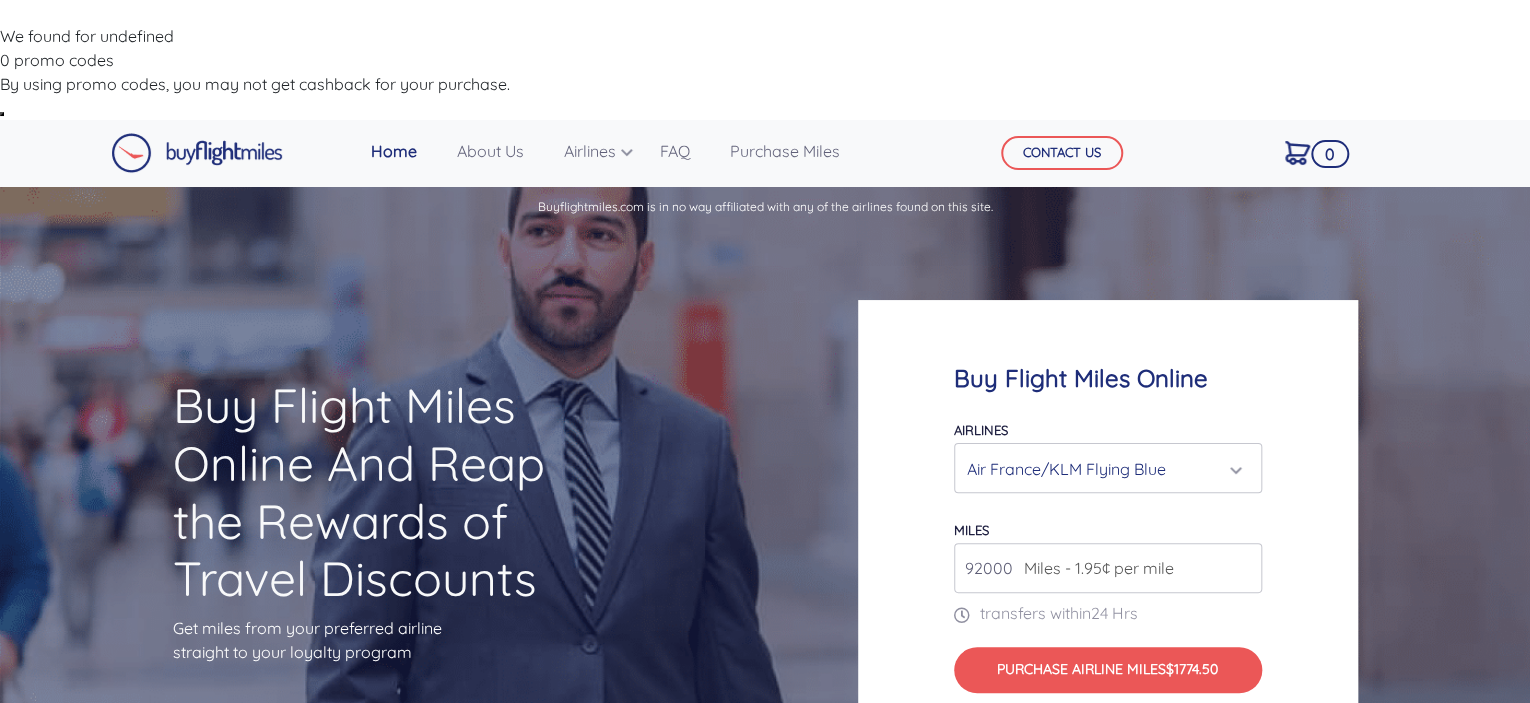 click on "92000" at bounding box center [1108, 568] 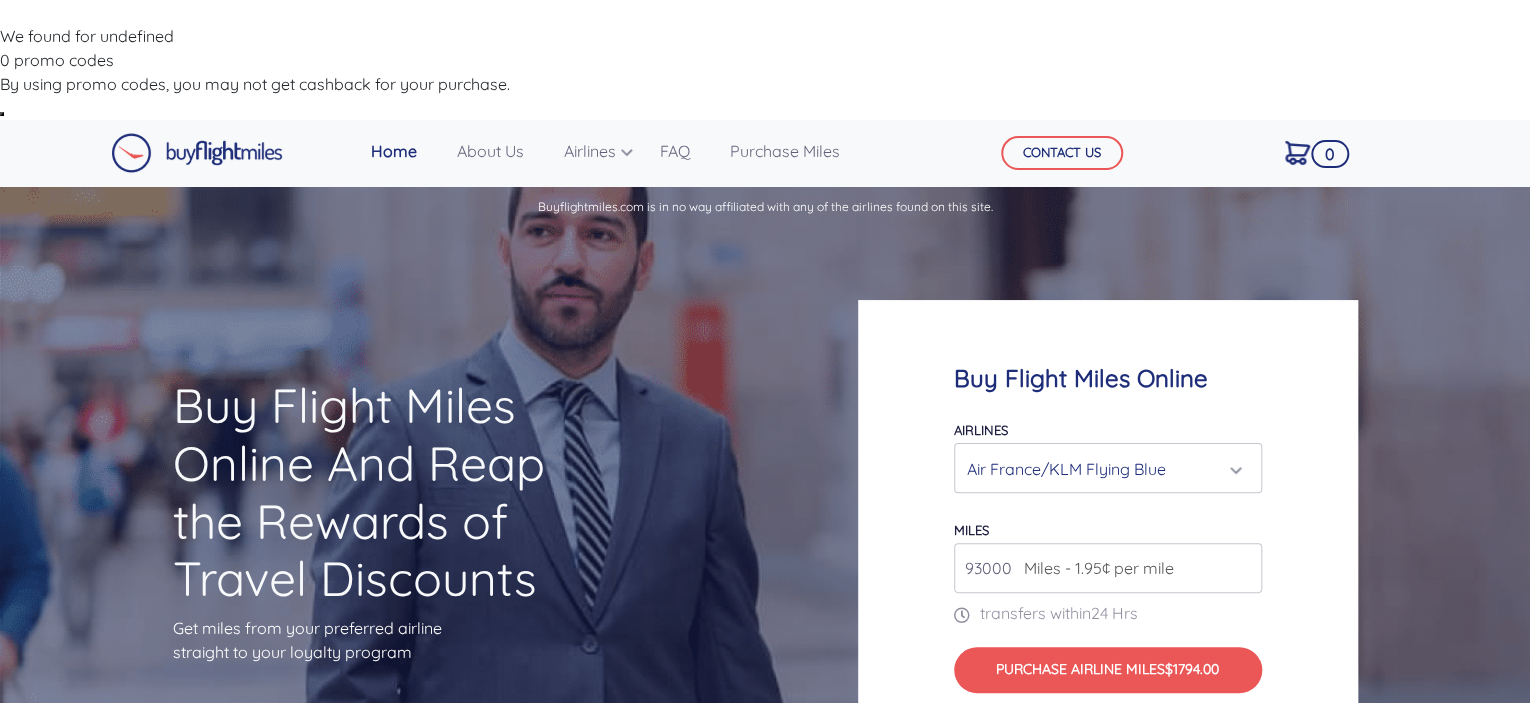 click on "93000" at bounding box center [1108, 568] 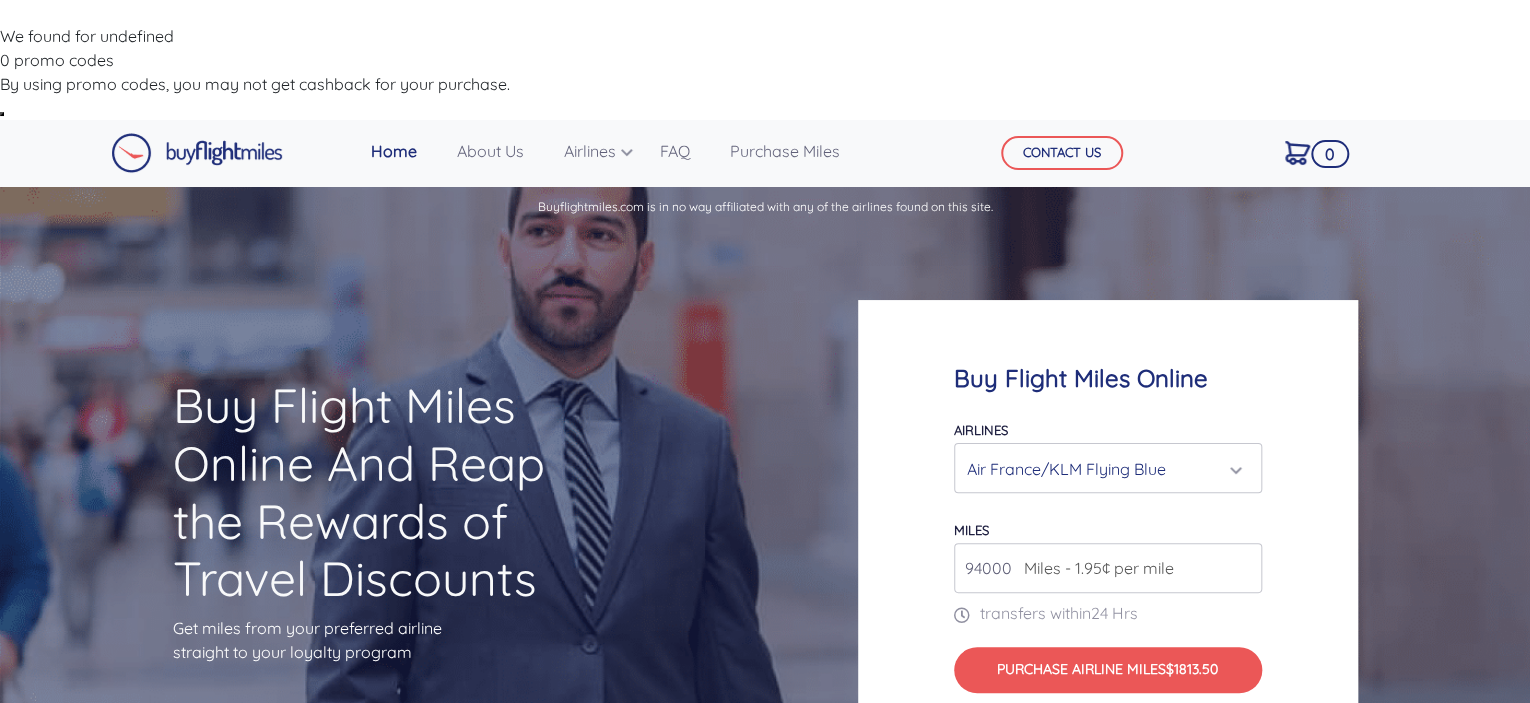 click on "94000" at bounding box center (1108, 568) 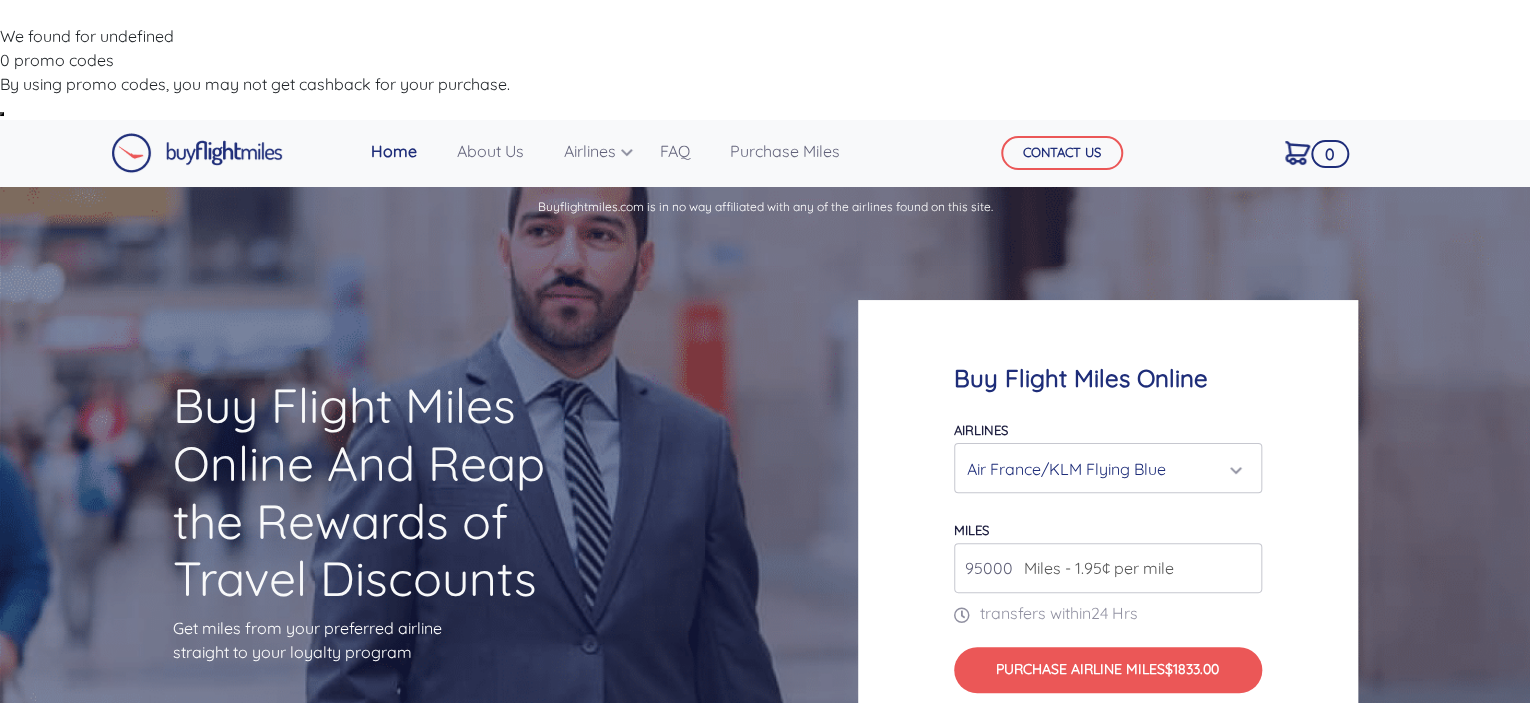 click on "95000" at bounding box center [1108, 568] 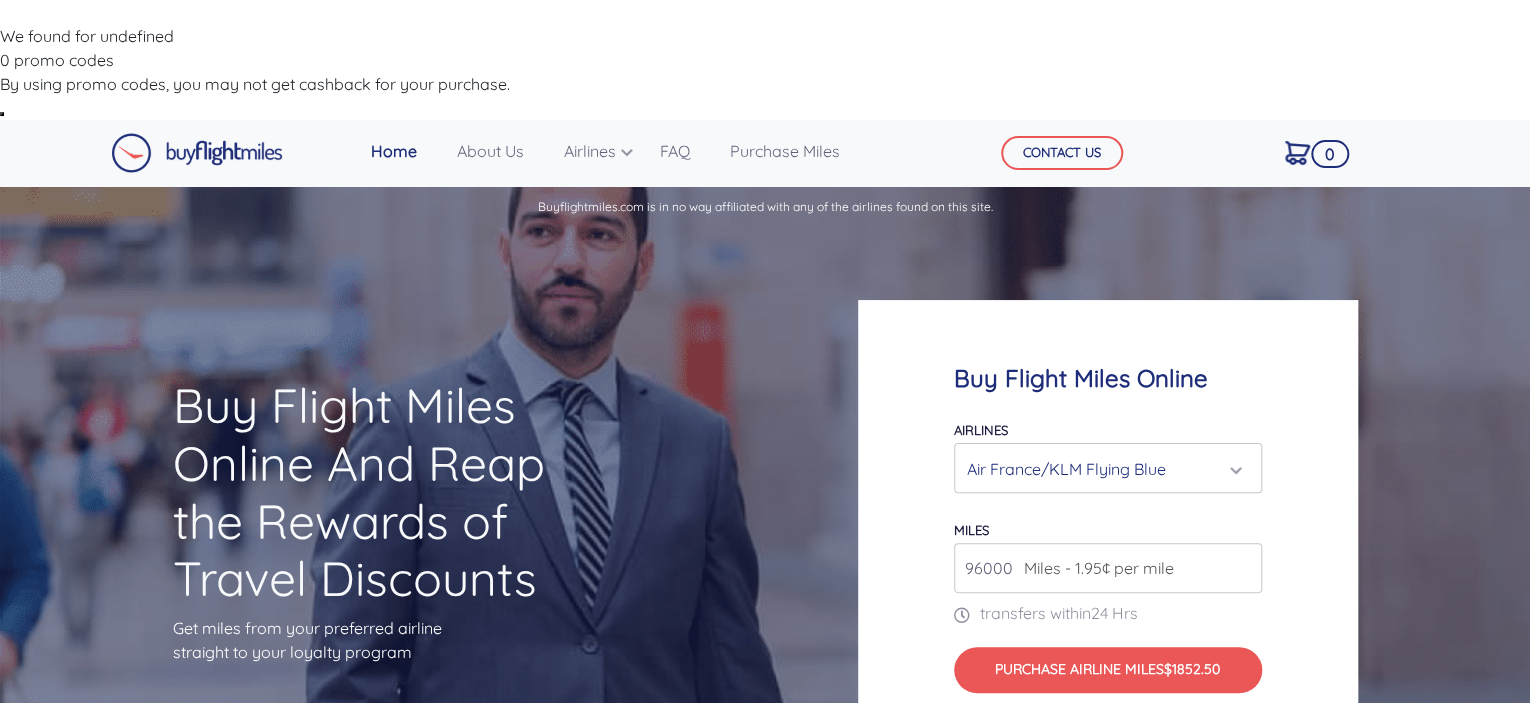 click on "96000" at bounding box center [1108, 568] 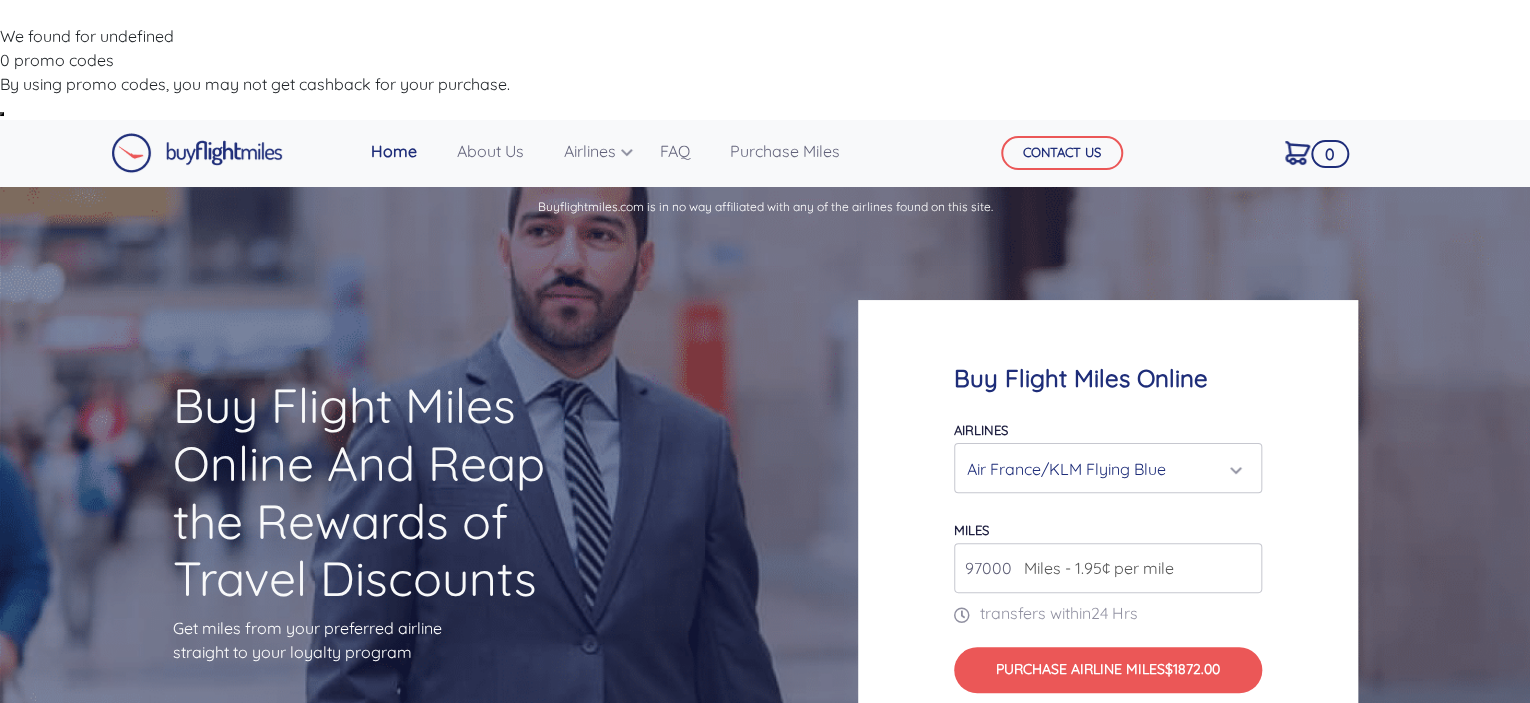 click on "97000" at bounding box center [1108, 568] 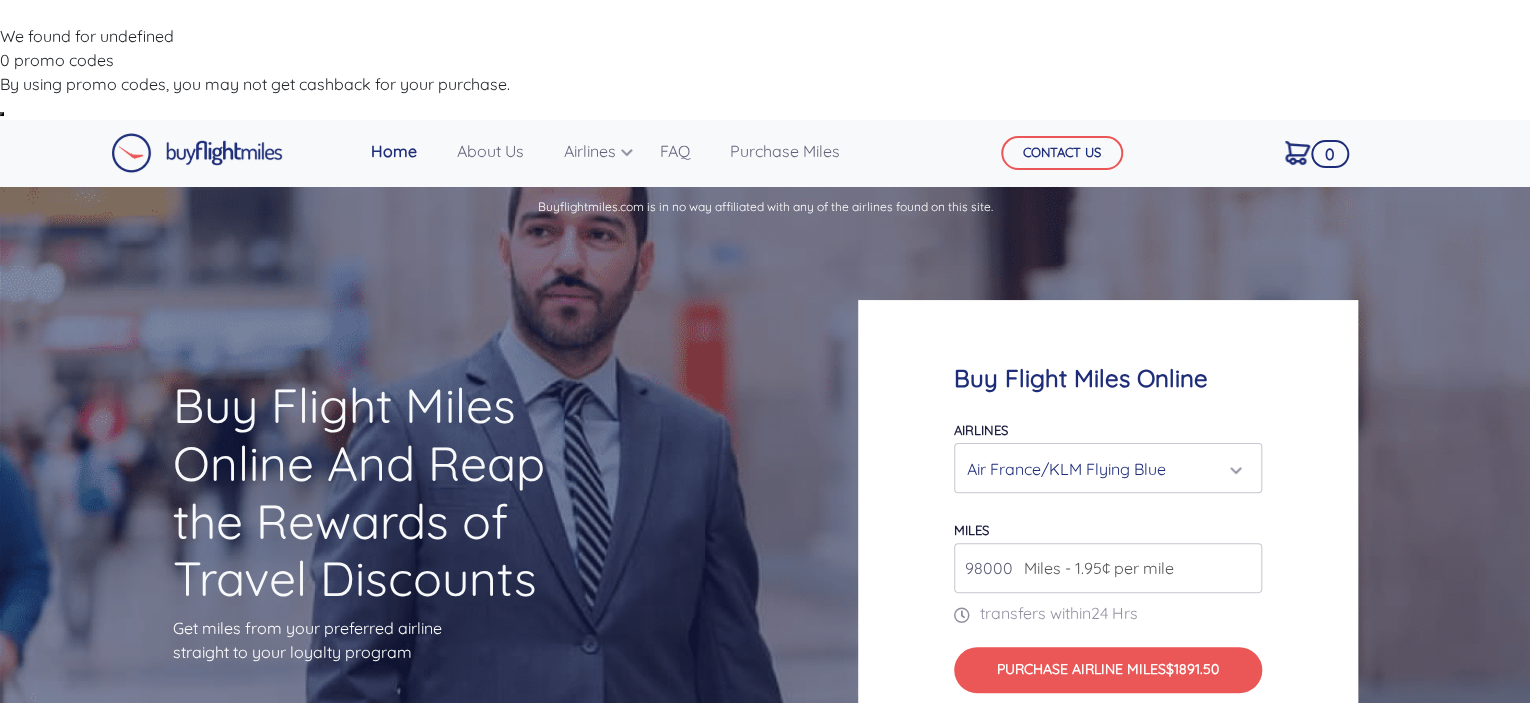 click on "98000" at bounding box center (1108, 568) 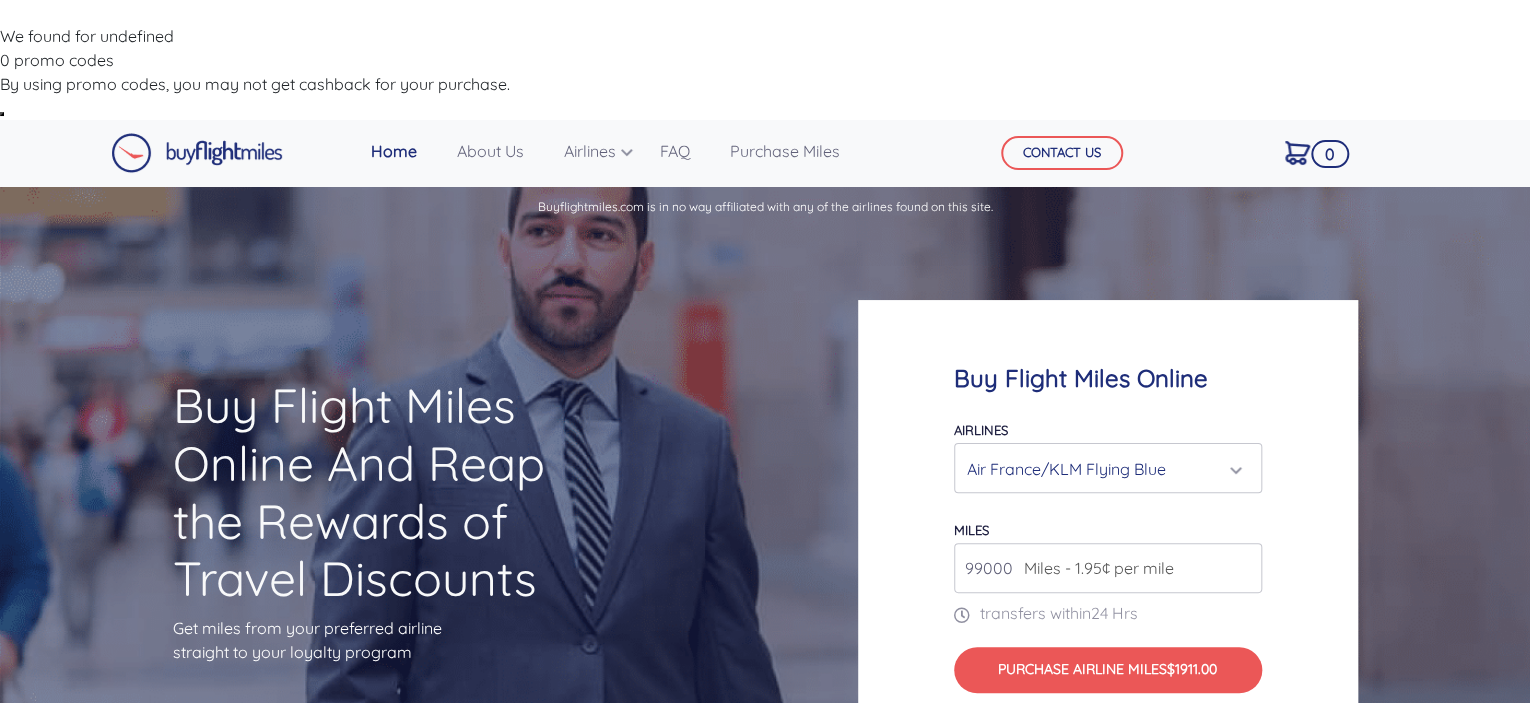 click on "99000" at bounding box center (1108, 568) 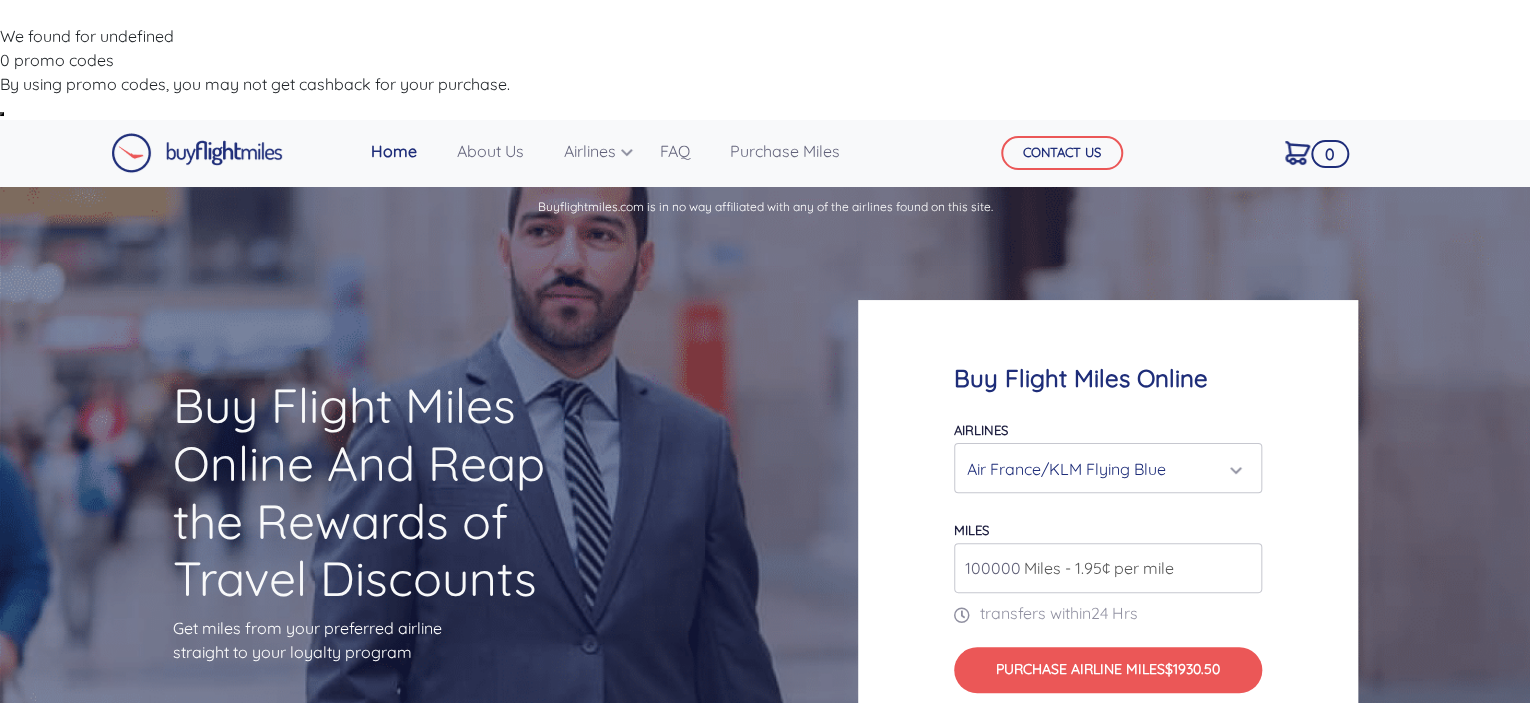 type on "100000" 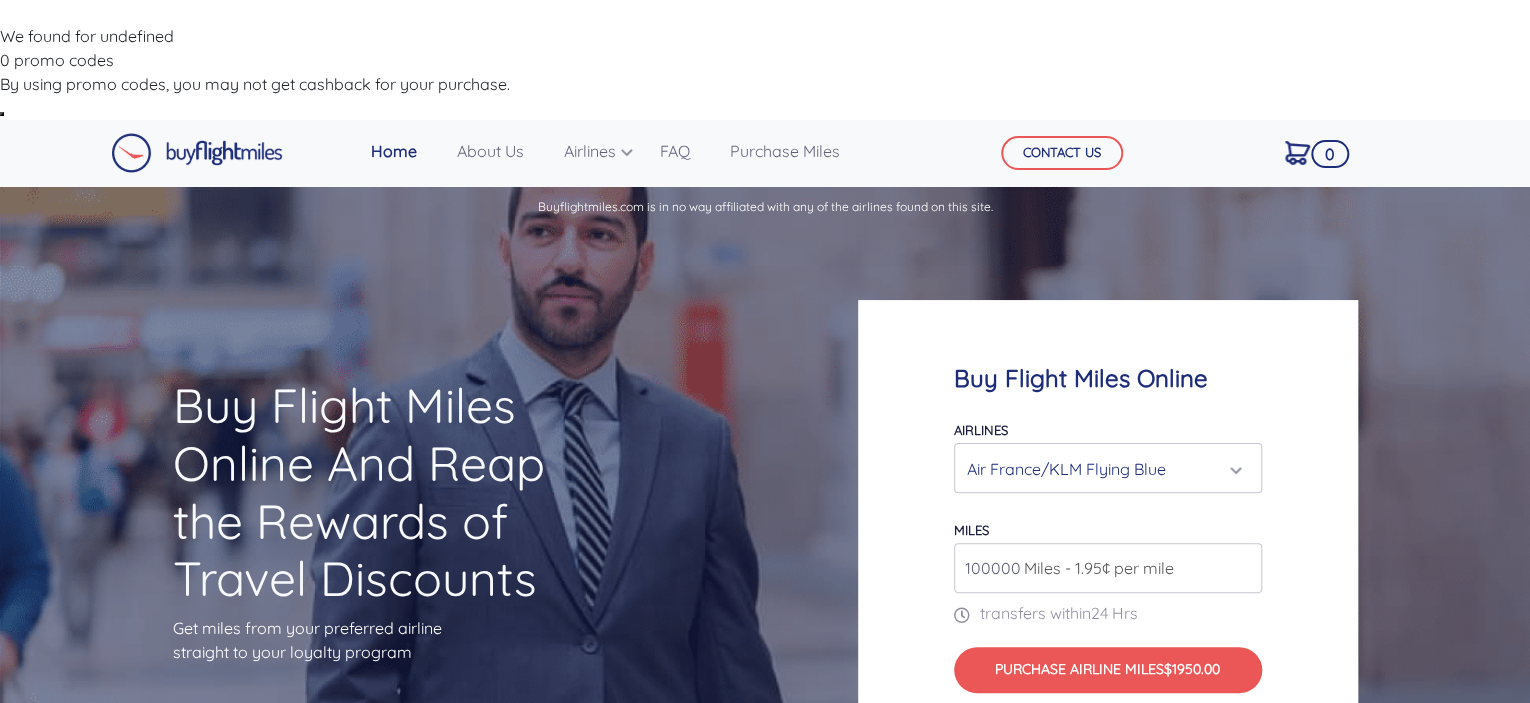 click on "Buy Flight Miles Online
Airlines
Air Canada Aeroplan
Air France/KLM Flying Blue
Avianca LifeMiles
British Airways Executive Club
Cathay Pacific Asia Miles
Singapore KrisFlyer
UNITED
Qatar Airways
Evaair
Air France/KLM Flying Blue   Air Canada Aeroplan Air France/KLM Flying Blue Avianca LifeMiles UNITED" at bounding box center [1148, 528] 